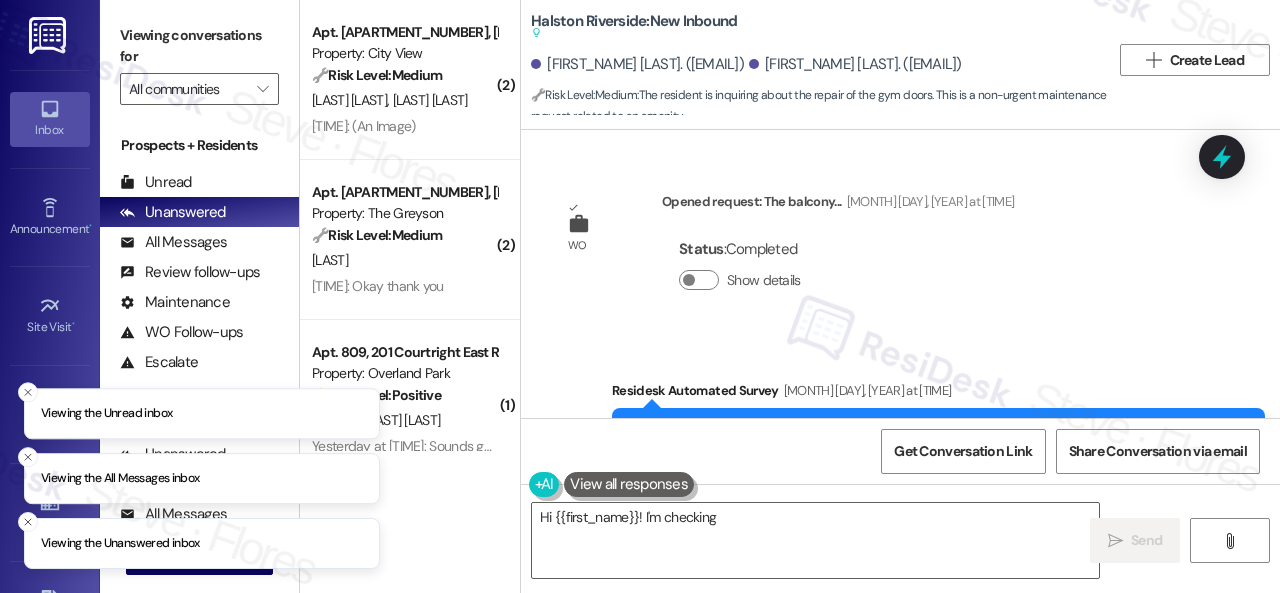 scroll, scrollTop: 0, scrollLeft: 0, axis: both 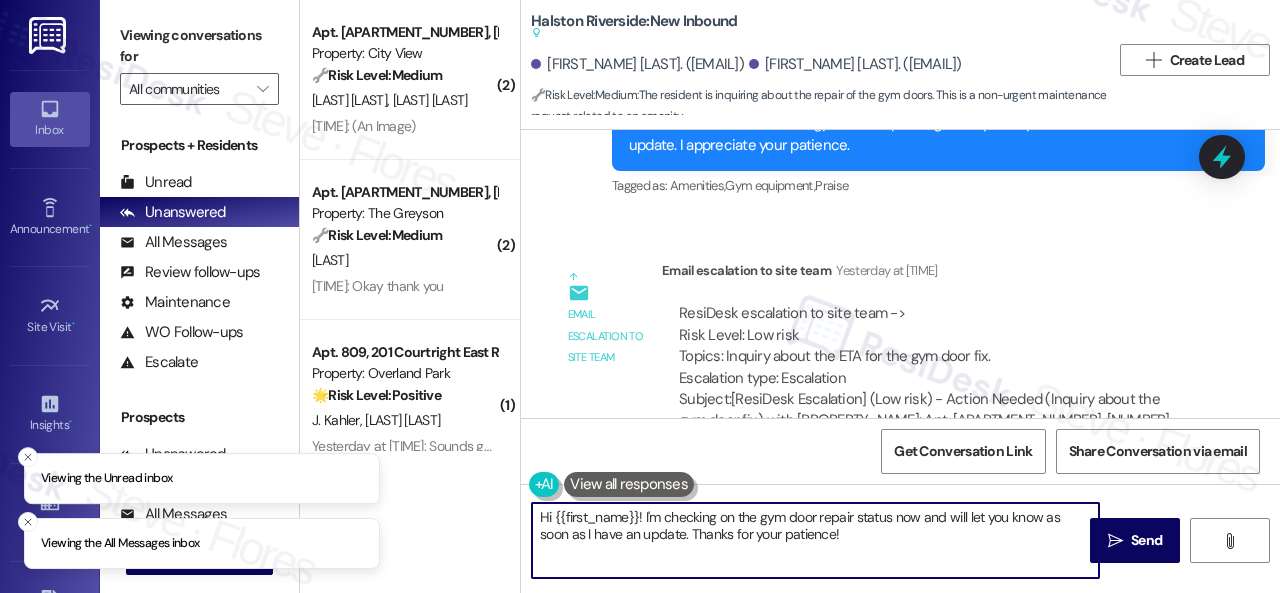 drag, startPoint x: 870, startPoint y: 542, endPoint x: 444, endPoint y: 493, distance: 428.8088 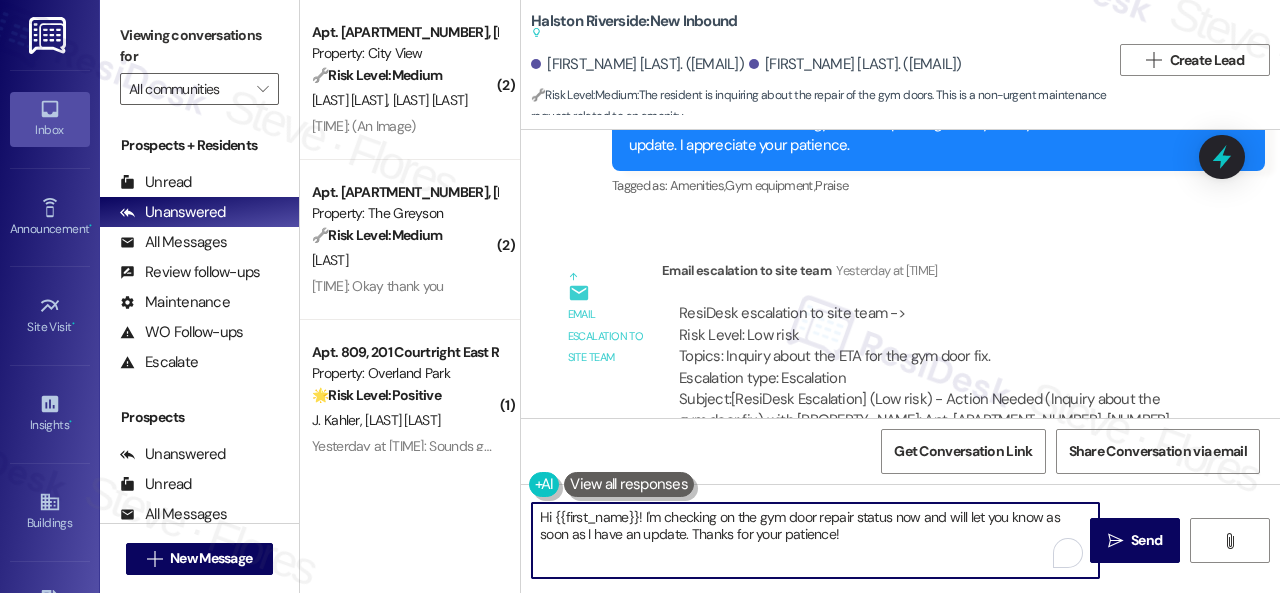 paste on "ey, I have an update on your concern.
The site team stated that they are working on getting the gym back open soon. They will inform all residents when it's back open.
Let me know if you need anything else. Thank you!" 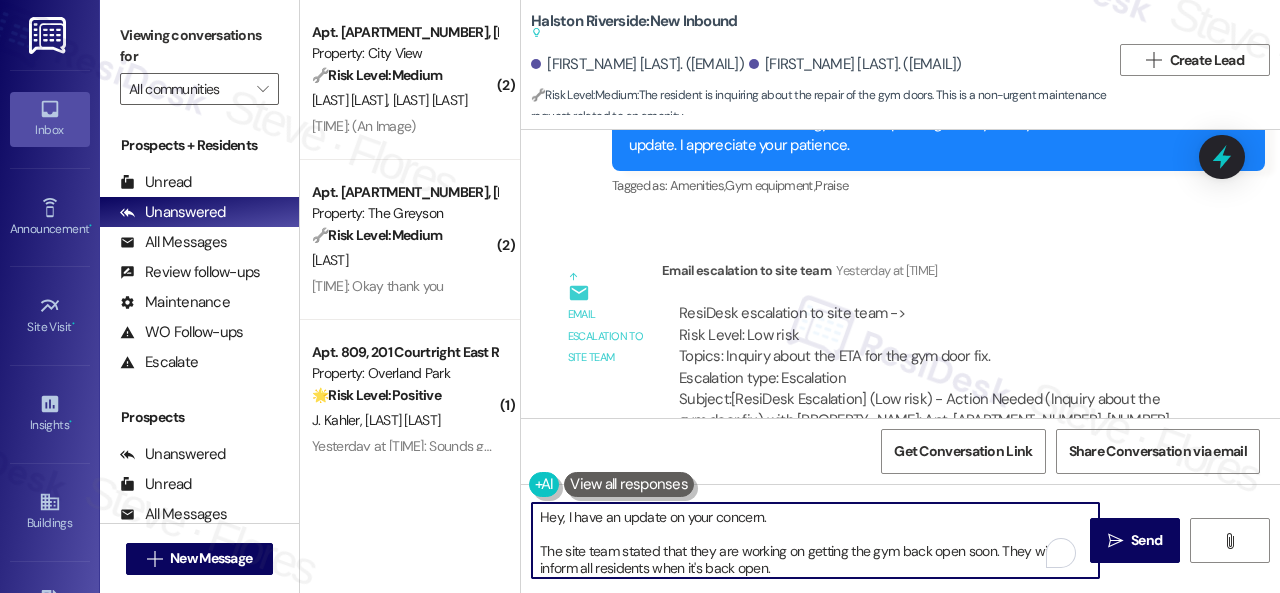 scroll, scrollTop: 50, scrollLeft: 0, axis: vertical 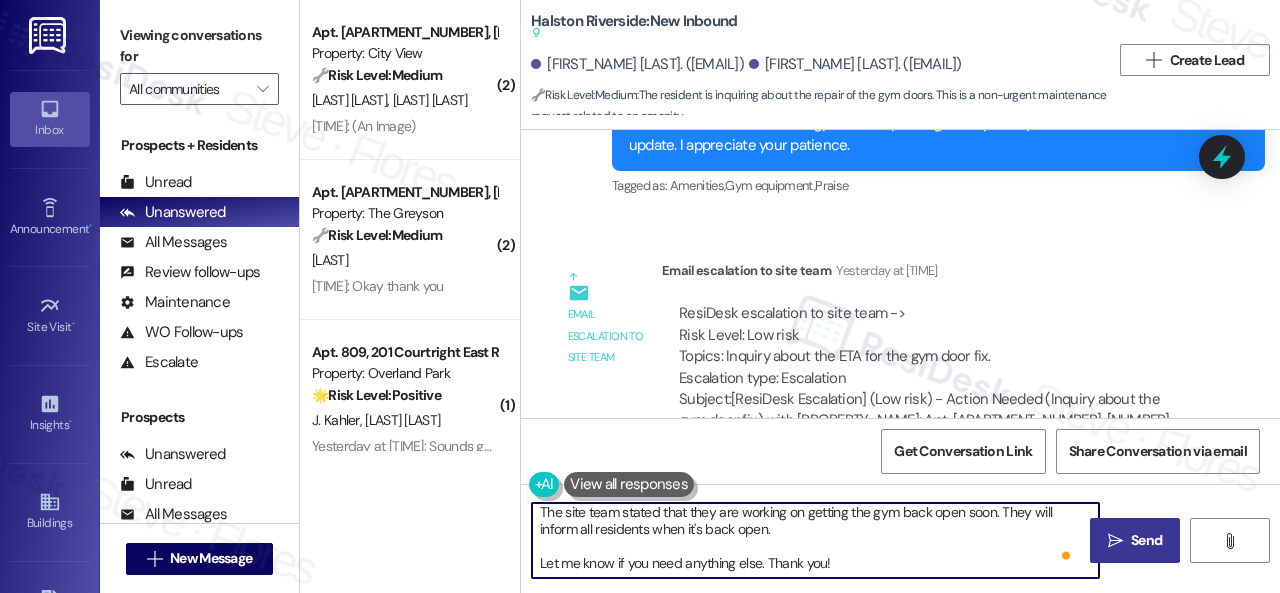 type on "Hey, I have an update on your concern.
The site team stated that they are working on getting the gym back open soon. They will inform all residents when it's back open.
Let me know if you need anything else. Thank you!" 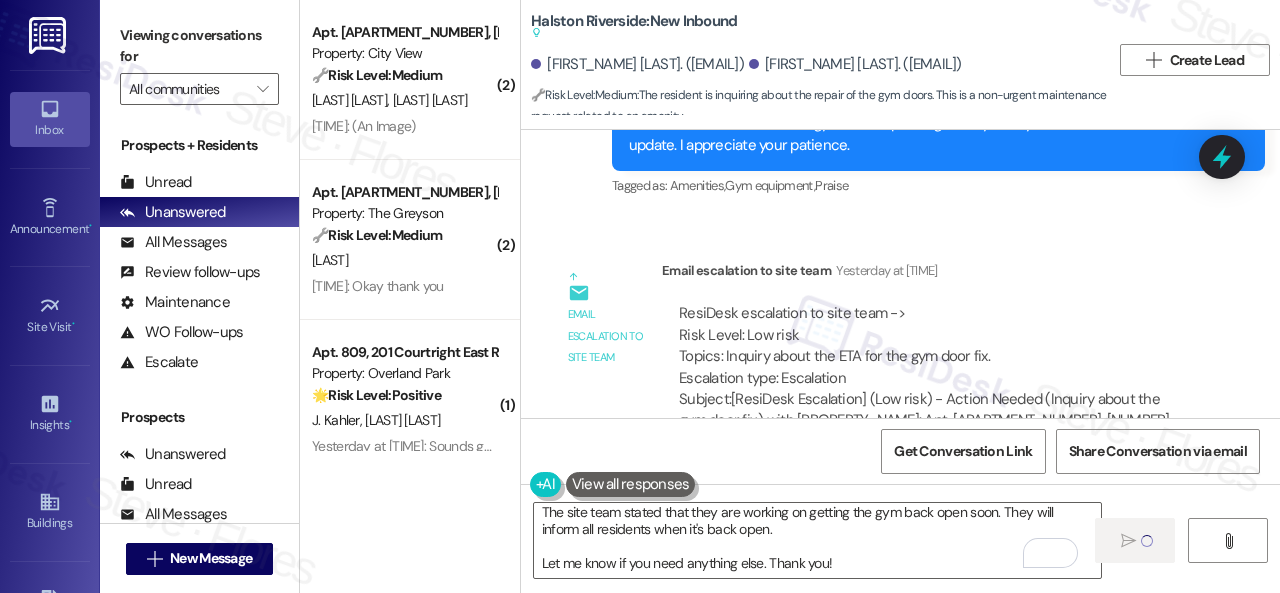 type 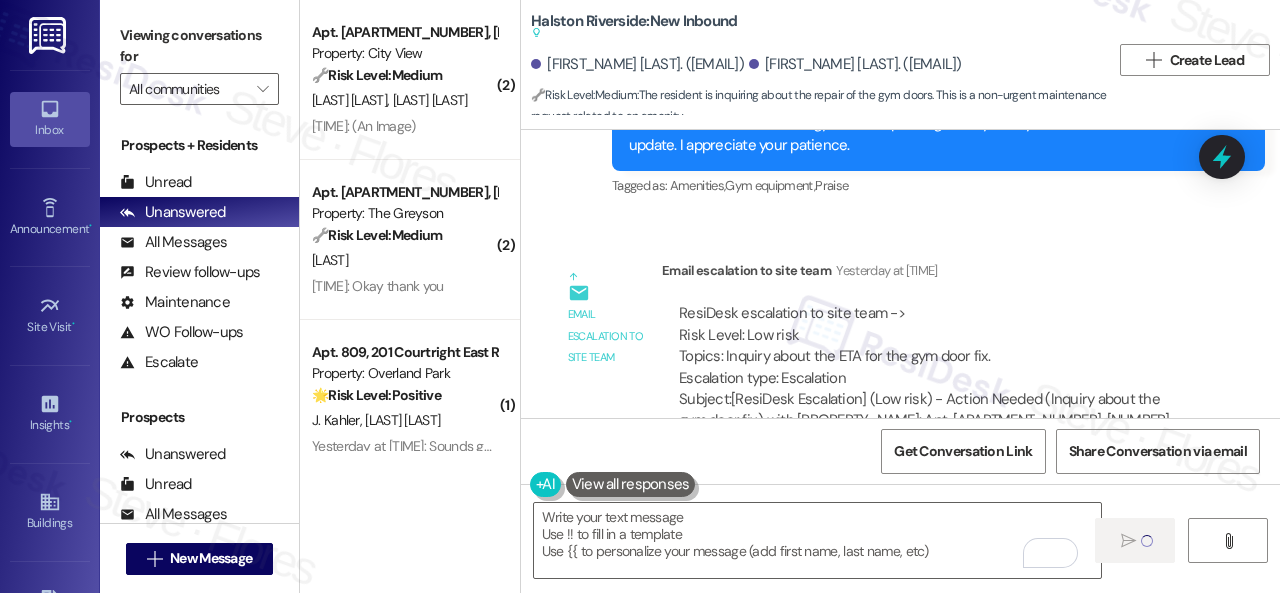 scroll, scrollTop: 0, scrollLeft: 0, axis: both 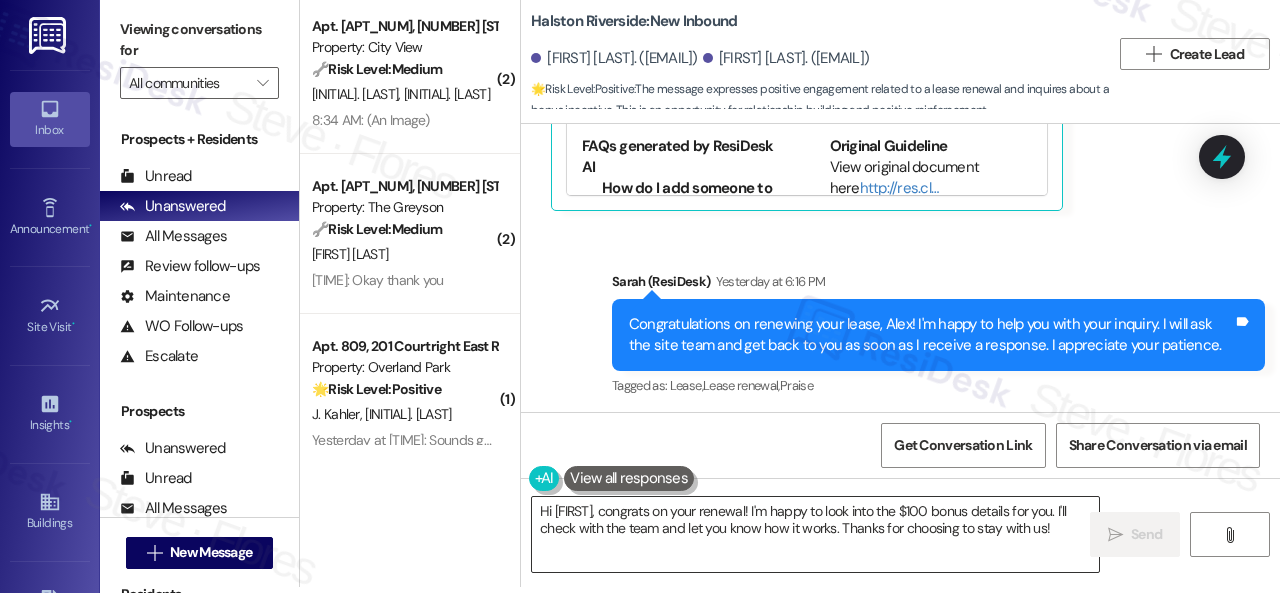 click on "Hi Alex, congrats on your renewal! I'm happy to look into the $100 bonus details for you. I'll check with the team and let you know how it works. Thanks for choosing to stay with us!" at bounding box center (815, 534) 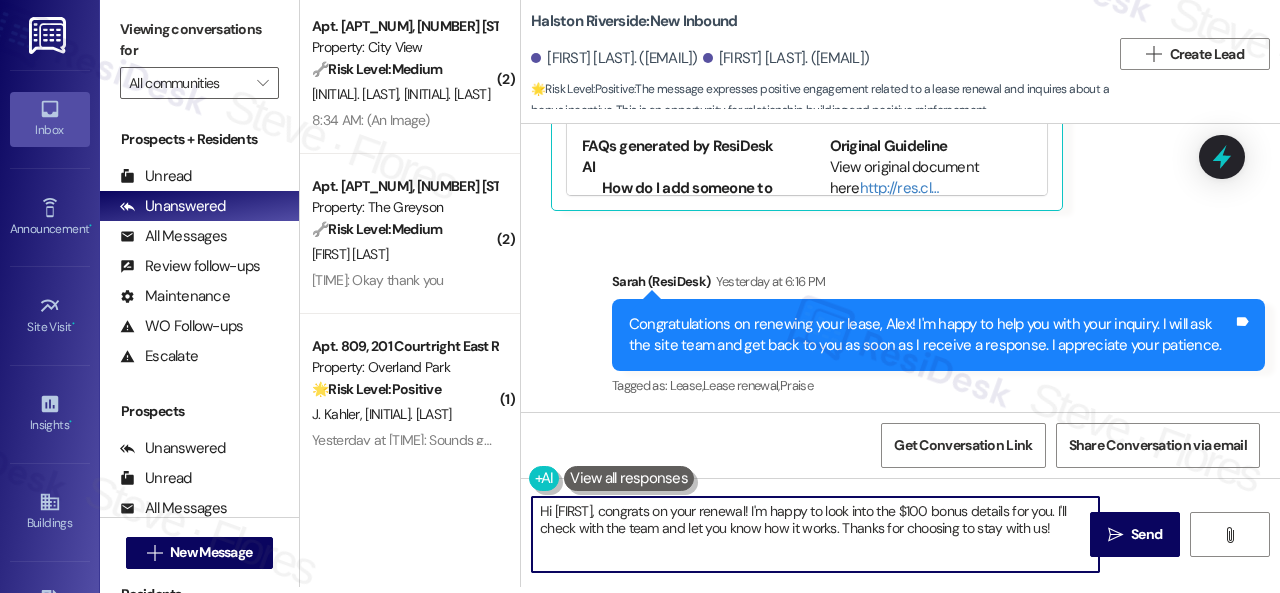 paste on "ey, I have an update on your concern.
The site team stated that the discount will automatically be posted on your account by August 15th.
Let me know if you need anything else. Thank you!" 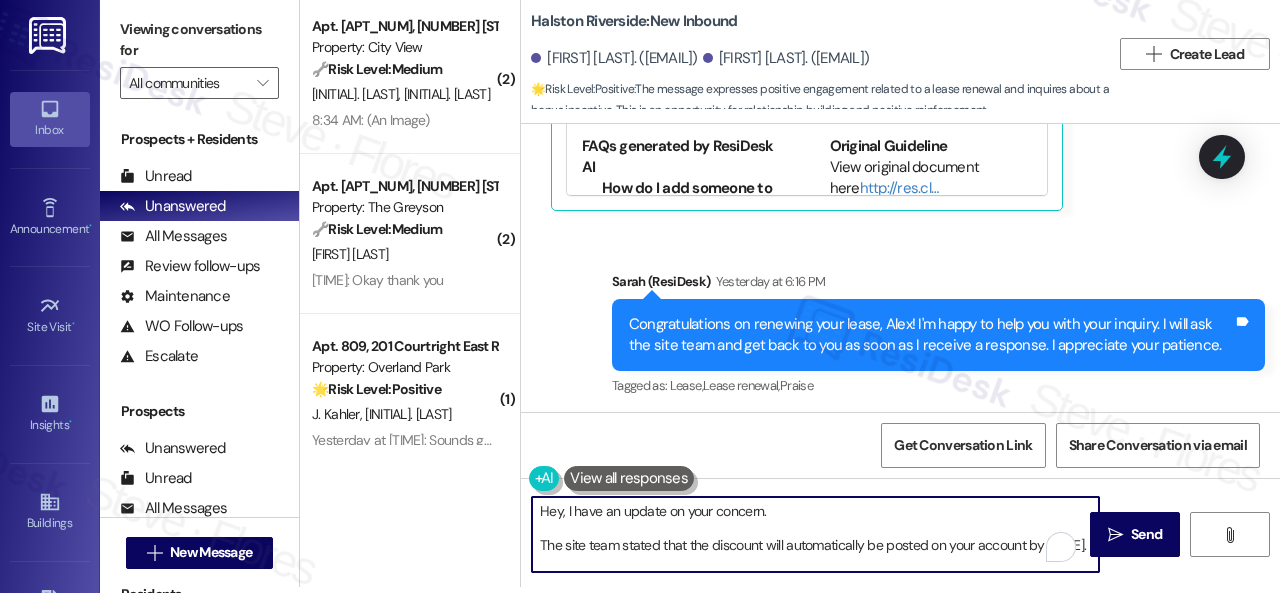 scroll, scrollTop: 44, scrollLeft: 0, axis: vertical 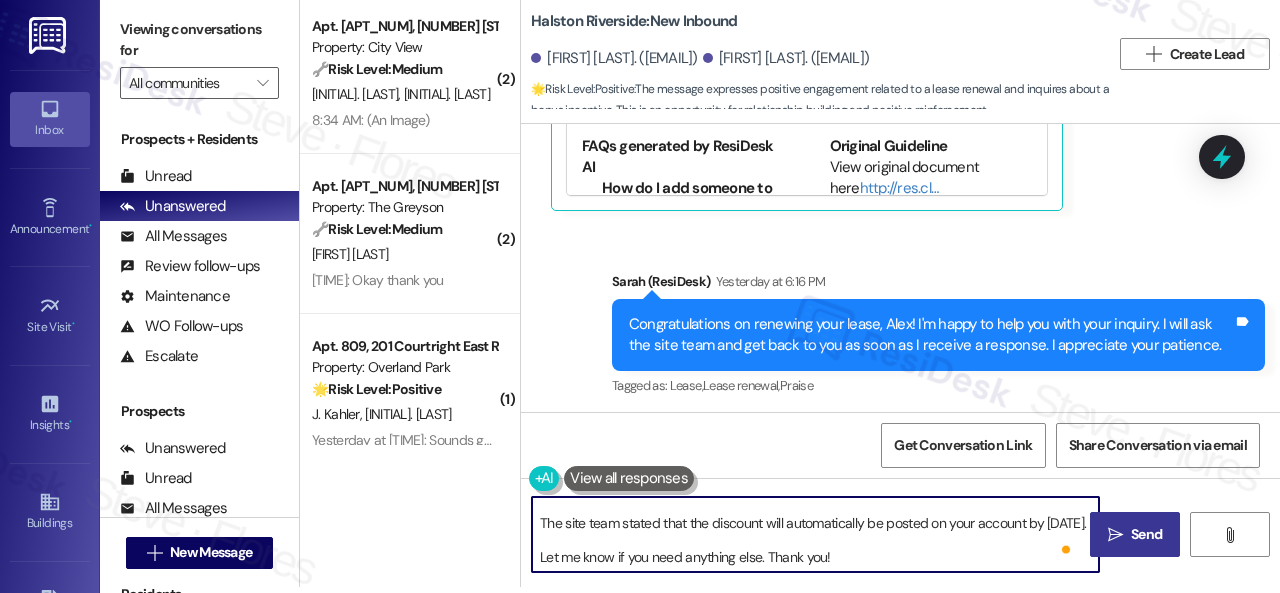 type on "Hey, I have an update on your concern.
The site team stated that the discount will automatically be posted on your account by August 15th.
Let me know if you need anything else. Thank you!" 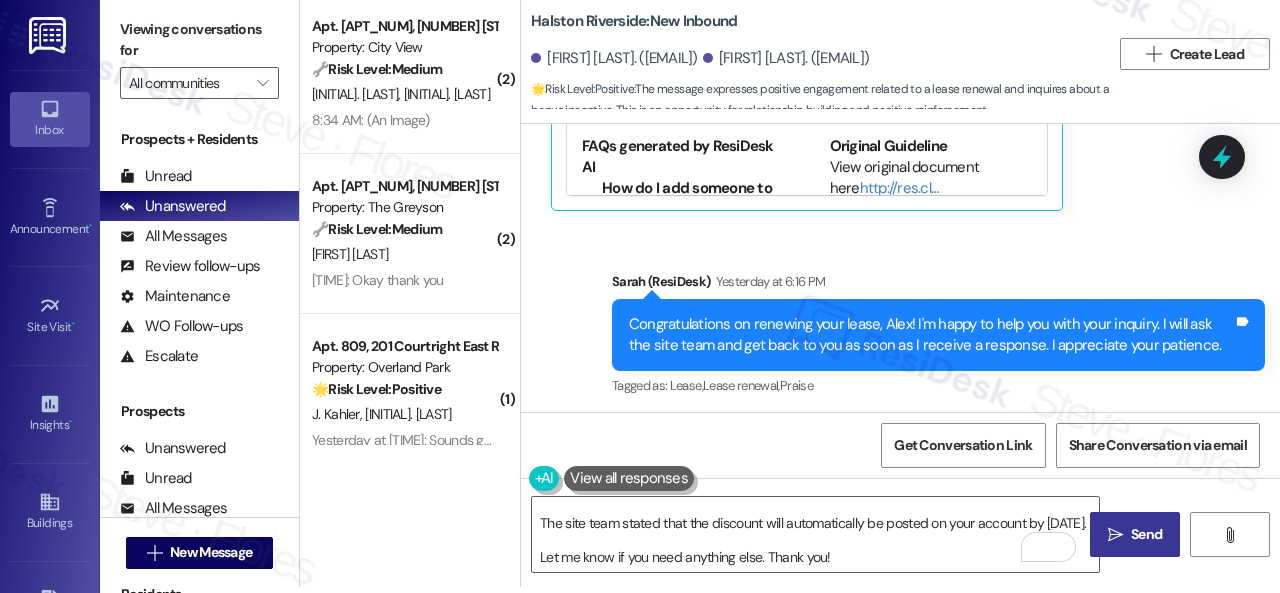 click on " Send" at bounding box center (1135, 534) 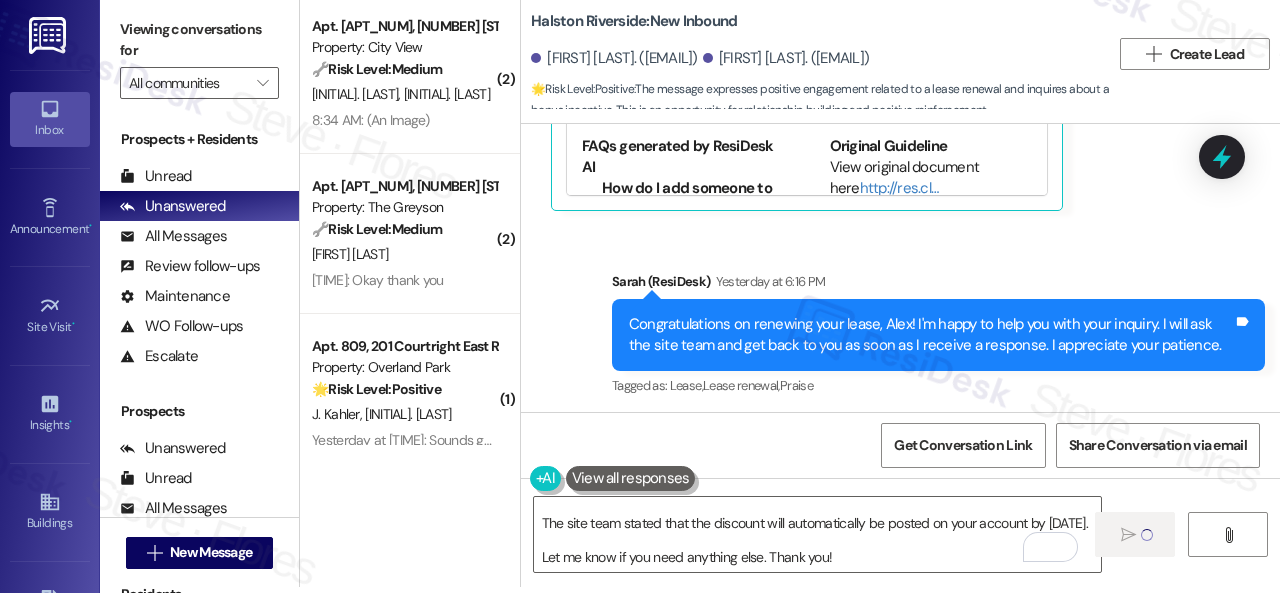 type 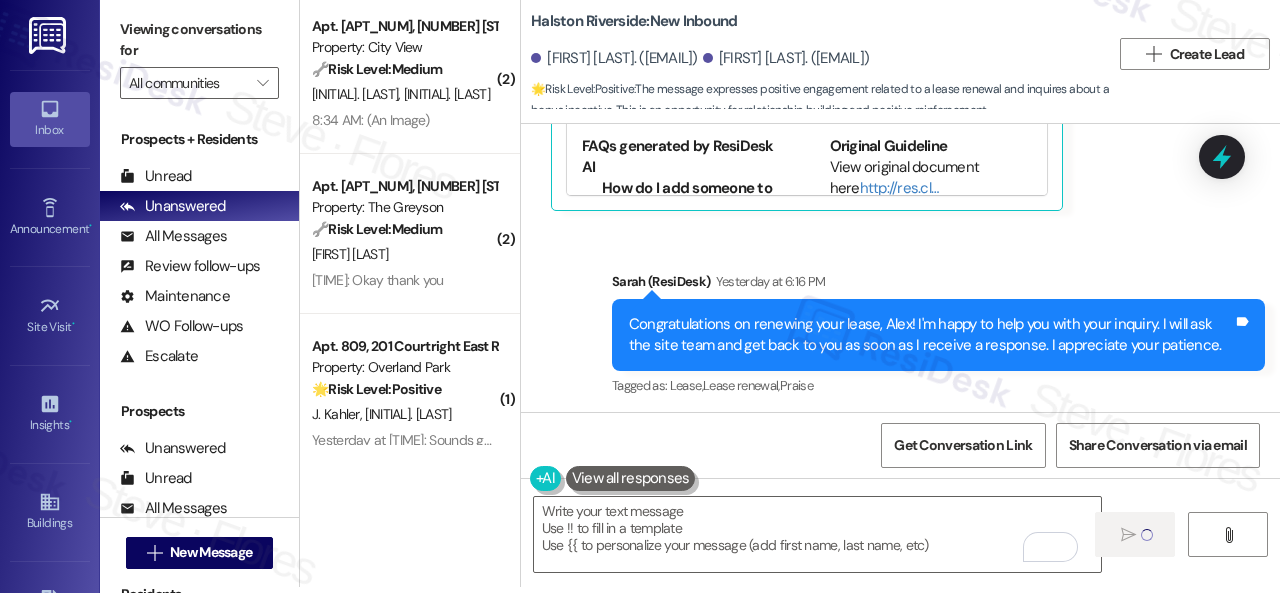 scroll, scrollTop: 0, scrollLeft: 0, axis: both 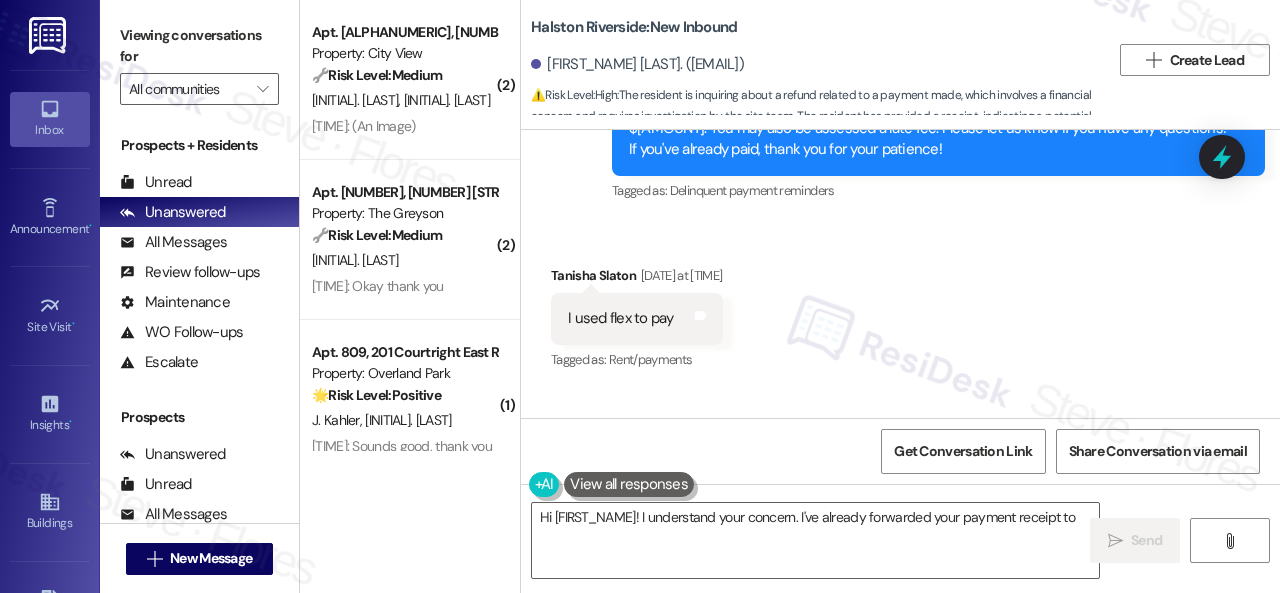 drag, startPoint x: 688, startPoint y: 565, endPoint x: 415, endPoint y: 470, distance: 289.0571 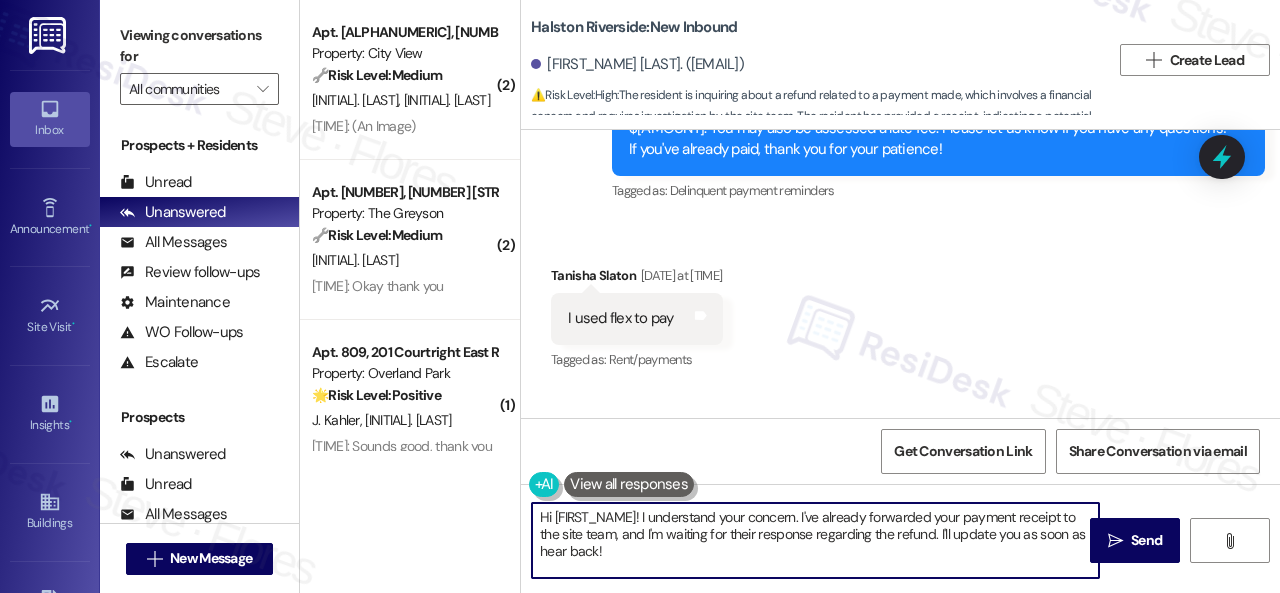 paste on "ey, I have an update on your concern.
The site team stated that they did not receive the payment until August 5th. The late fee went it automatically on the 4th.
Let me know if you need anything else. Thank you!" 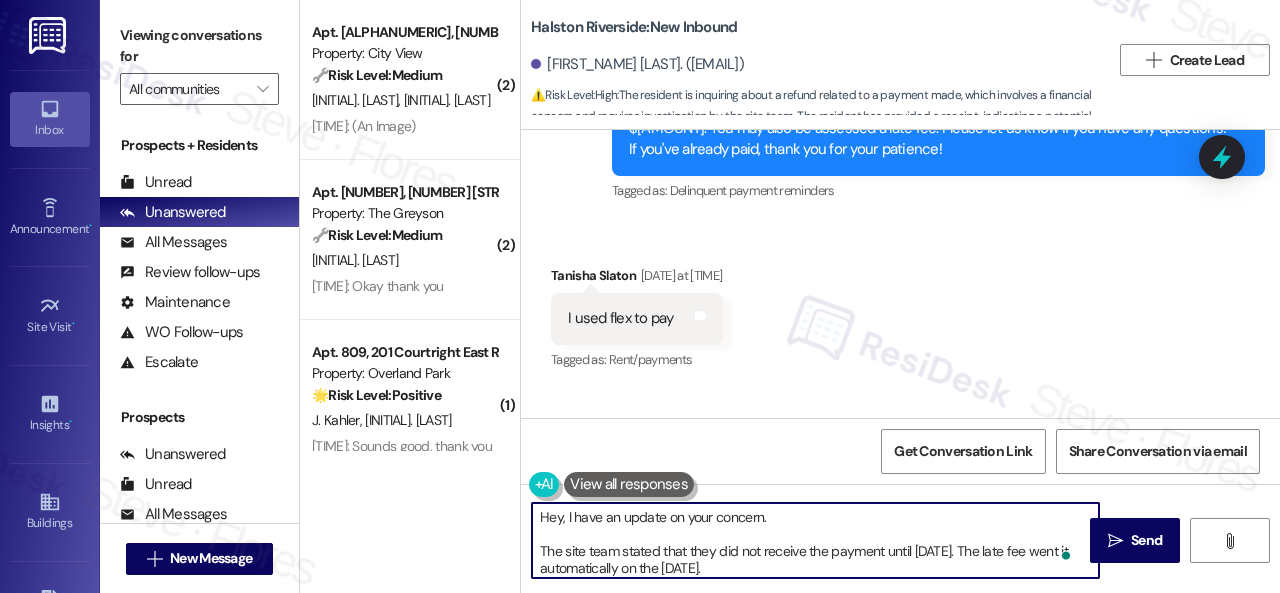 scroll, scrollTop: 0, scrollLeft: 0, axis: both 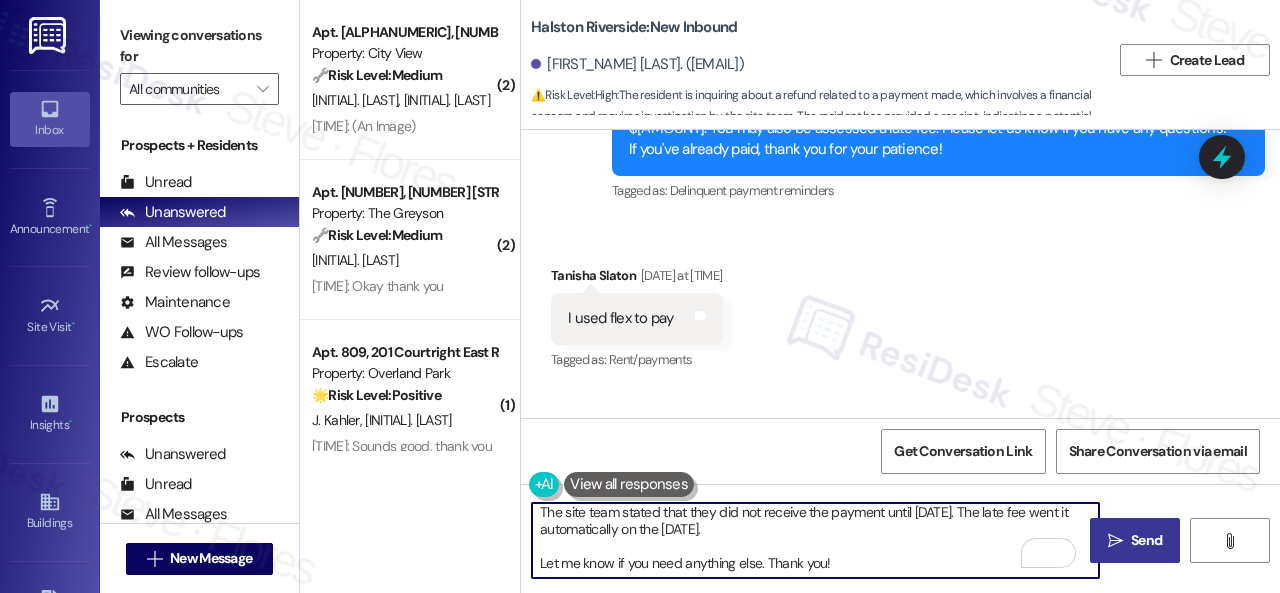 type on "Hey, I have an update on your concern.
The site team stated that they did not receive the payment until August 5th. The late fee went it automatically on the 4th.
Let me know if you need anything else. Thank you!" 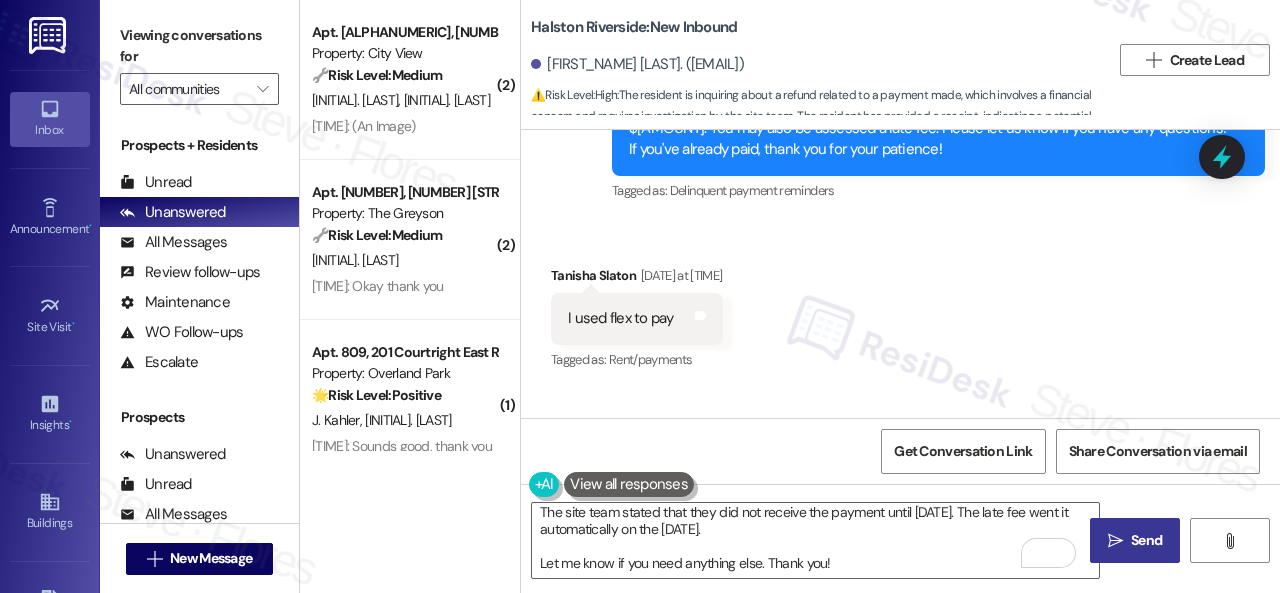 click on "Send" at bounding box center (1146, 540) 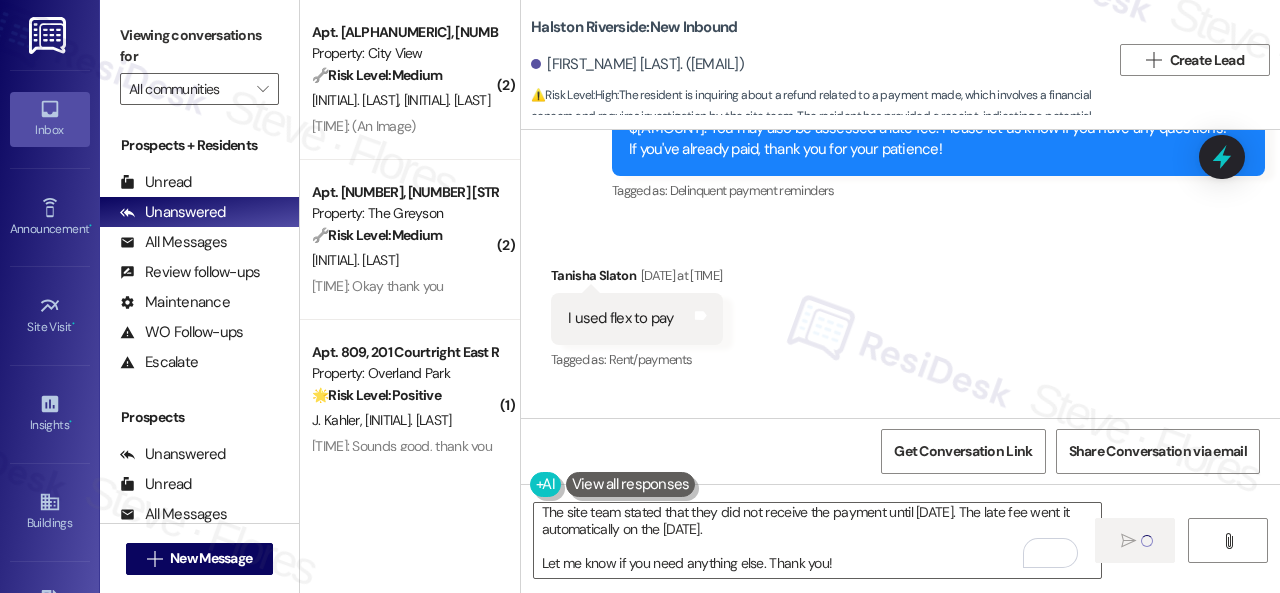 scroll, scrollTop: 0, scrollLeft: 0, axis: both 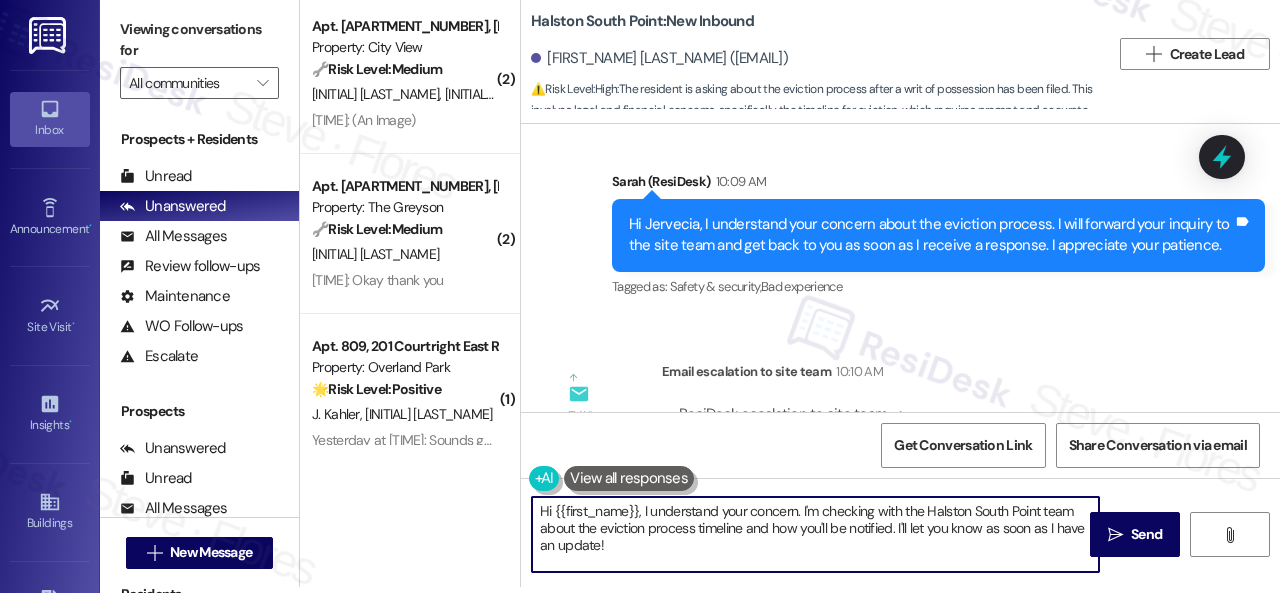 drag, startPoint x: 622, startPoint y: 545, endPoint x: 672, endPoint y: 495, distance: 70.71068 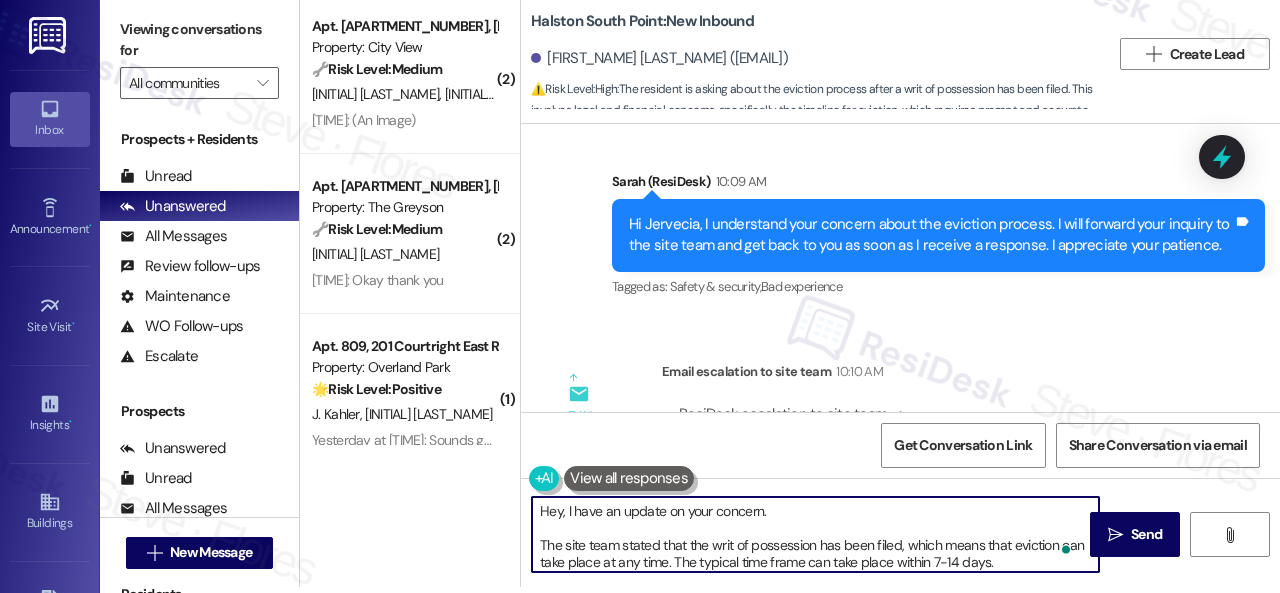 scroll, scrollTop: 50, scrollLeft: 0, axis: vertical 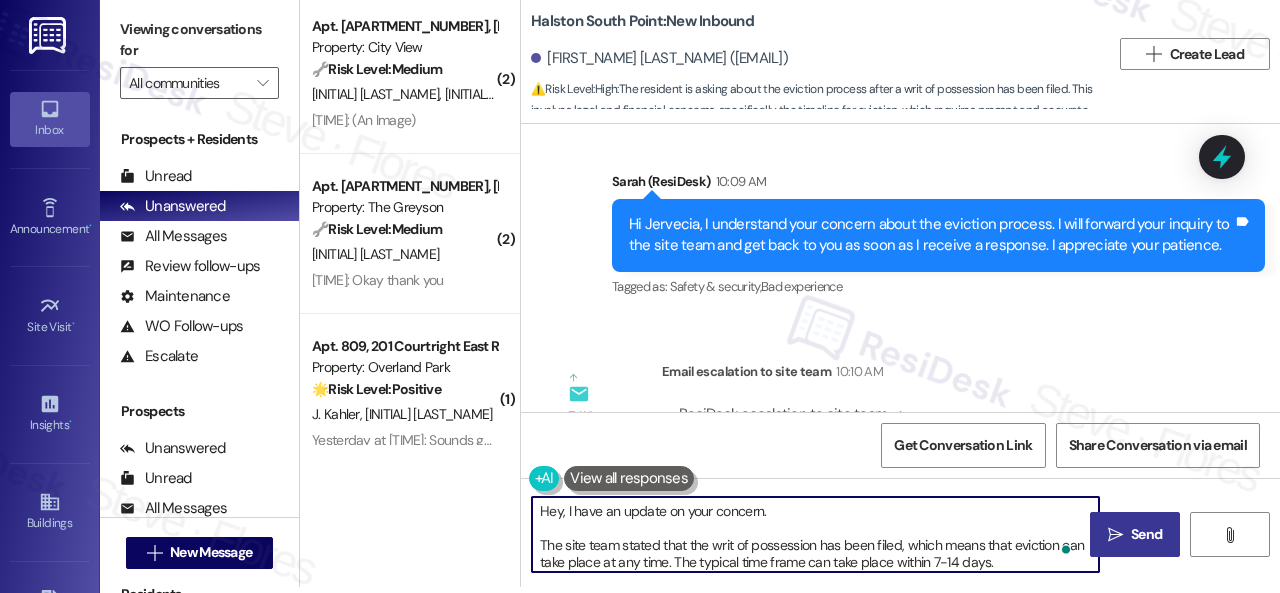 type on "Hey, I have an update on your concern.
The site team stated that the writ of possession has been filed, which means that eviction can take place at any time. The typical time frame can take place within 7-14 days.
Let me know if you need anything else. Thank you!" 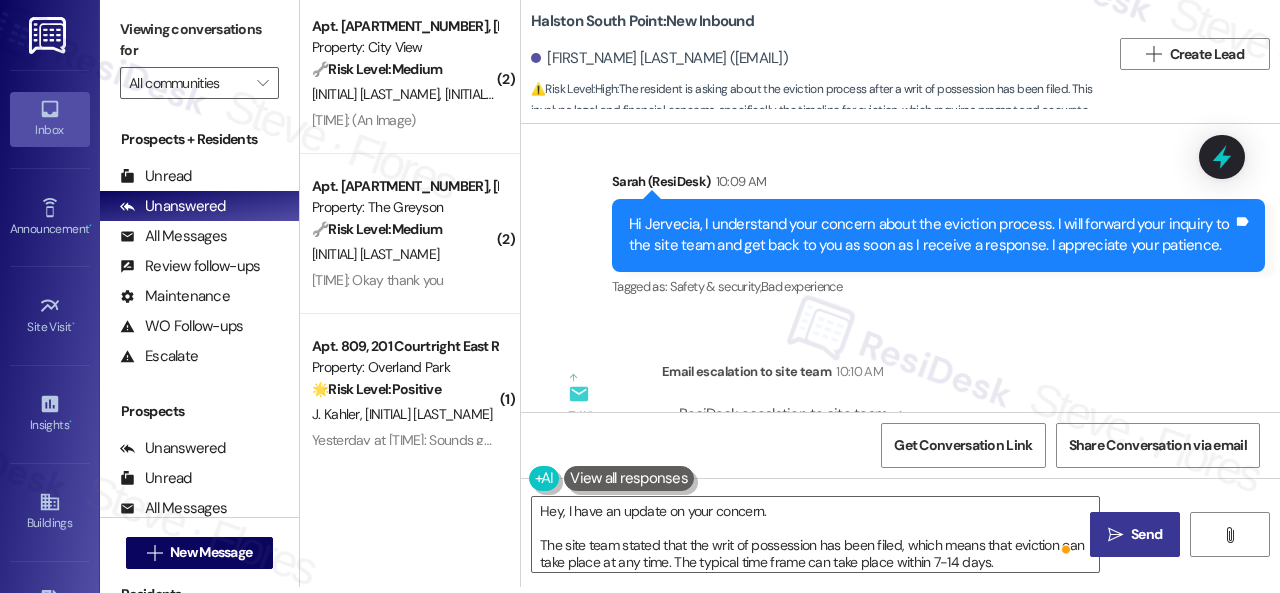click on "" at bounding box center (1115, 535) 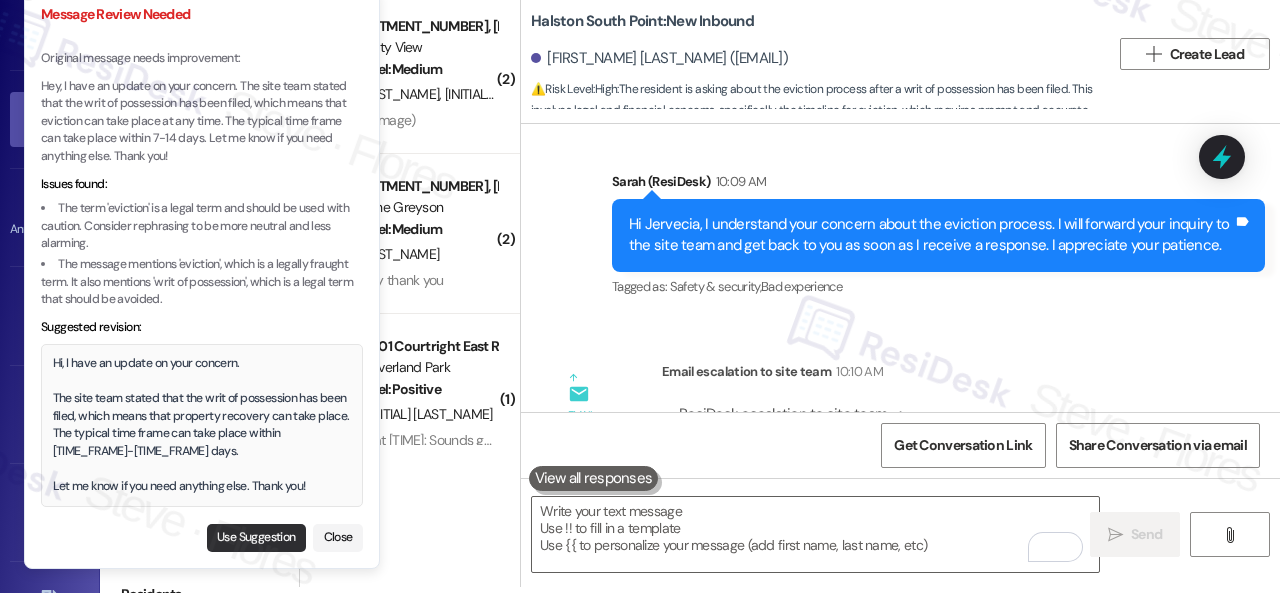 click on "Use Suggestion" at bounding box center [256, 538] 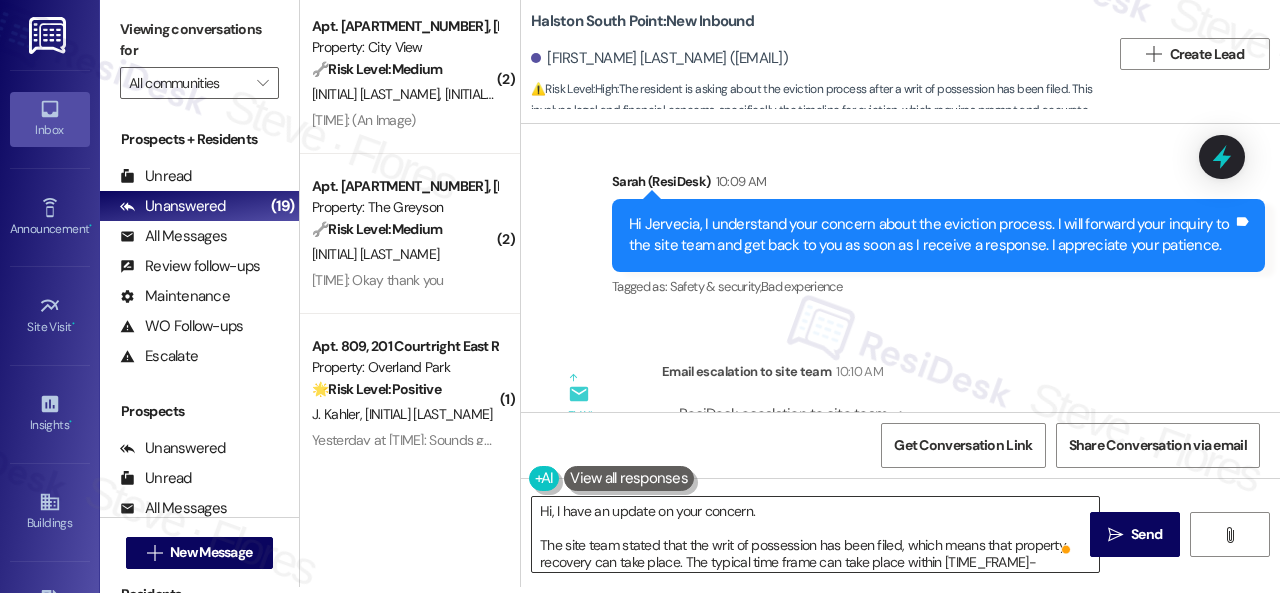 scroll, scrollTop: 27, scrollLeft: 0, axis: vertical 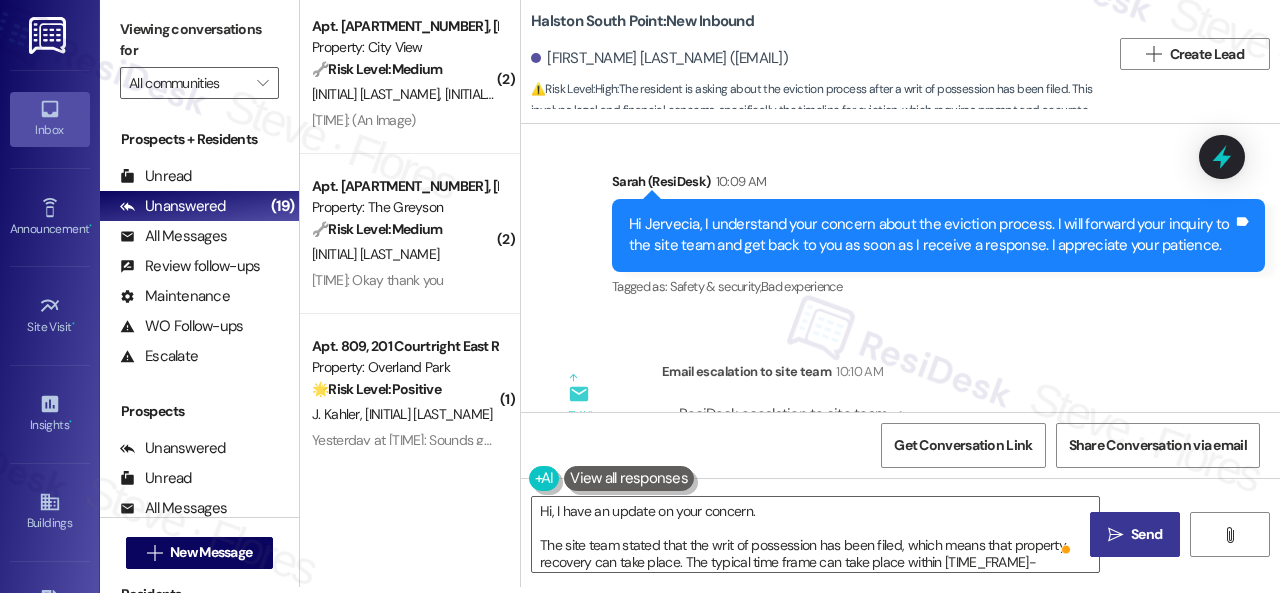 click on "Send" at bounding box center [1146, 534] 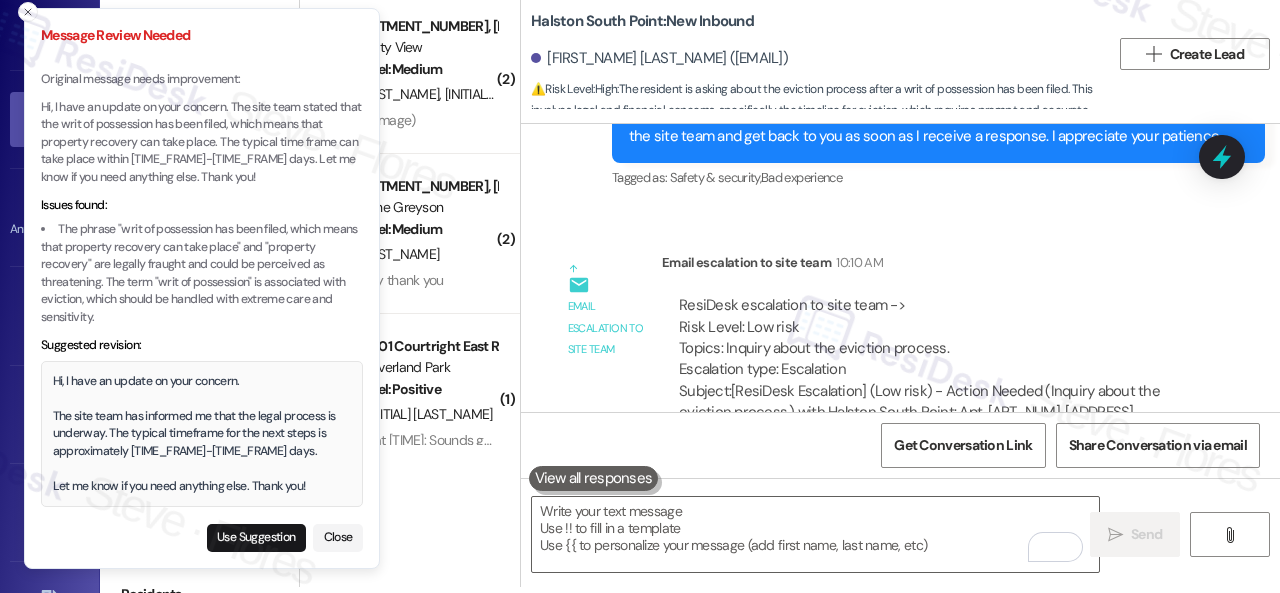scroll, scrollTop: 25044, scrollLeft: 0, axis: vertical 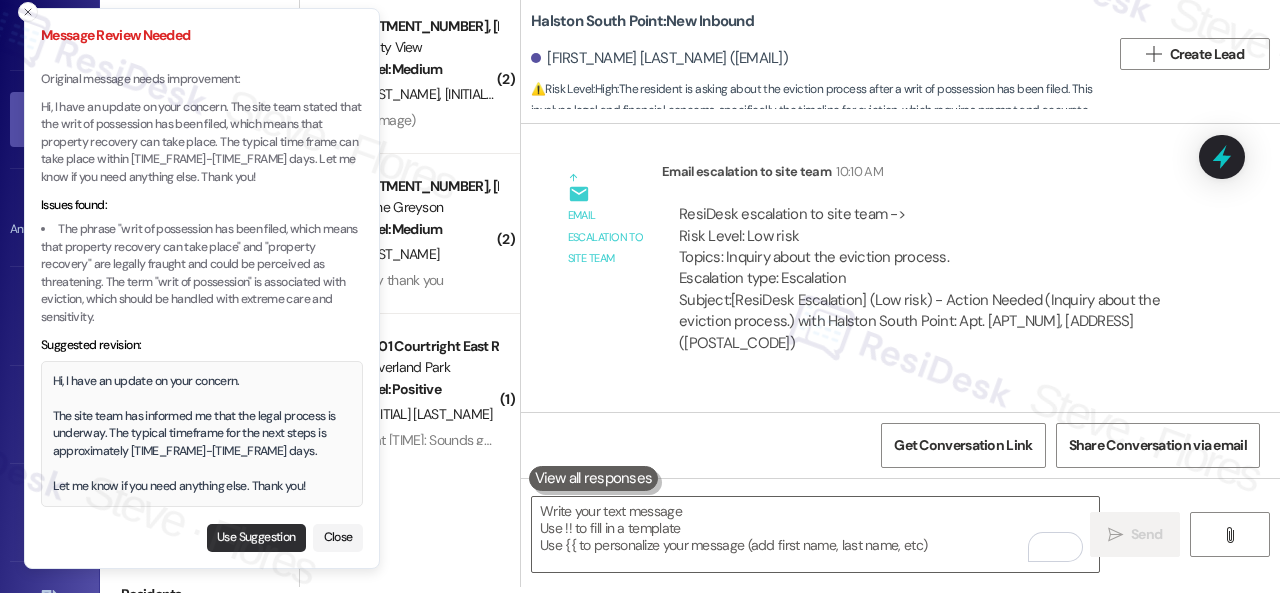 click on "Use Suggestion" at bounding box center [256, 538] 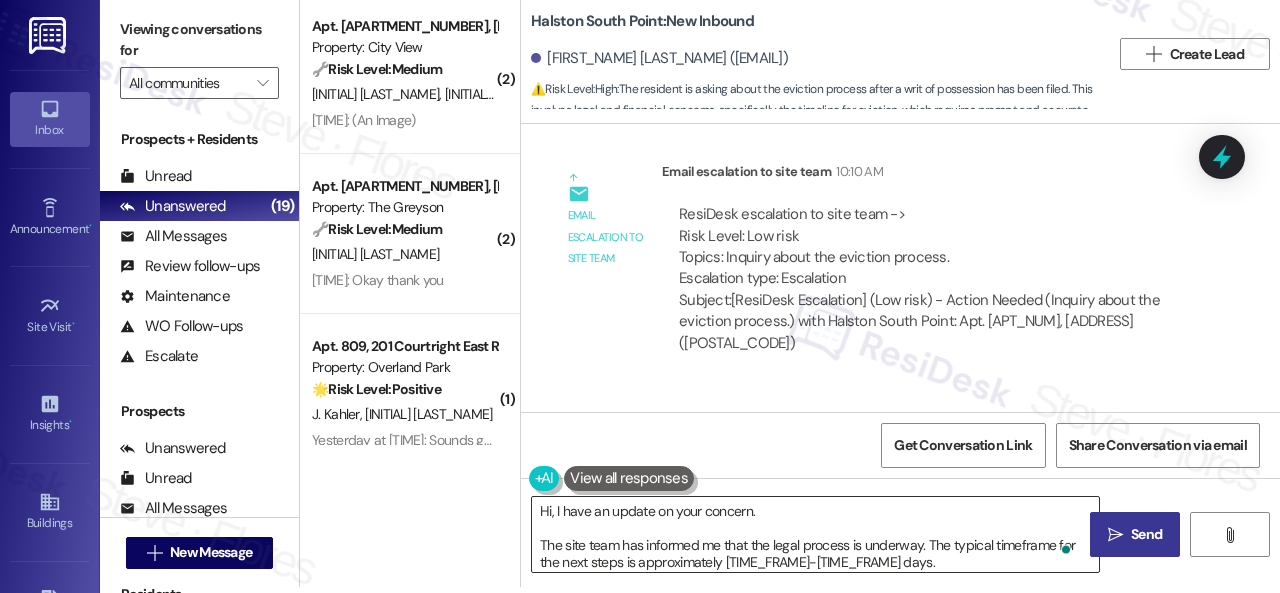 scroll, scrollTop: 28, scrollLeft: 0, axis: vertical 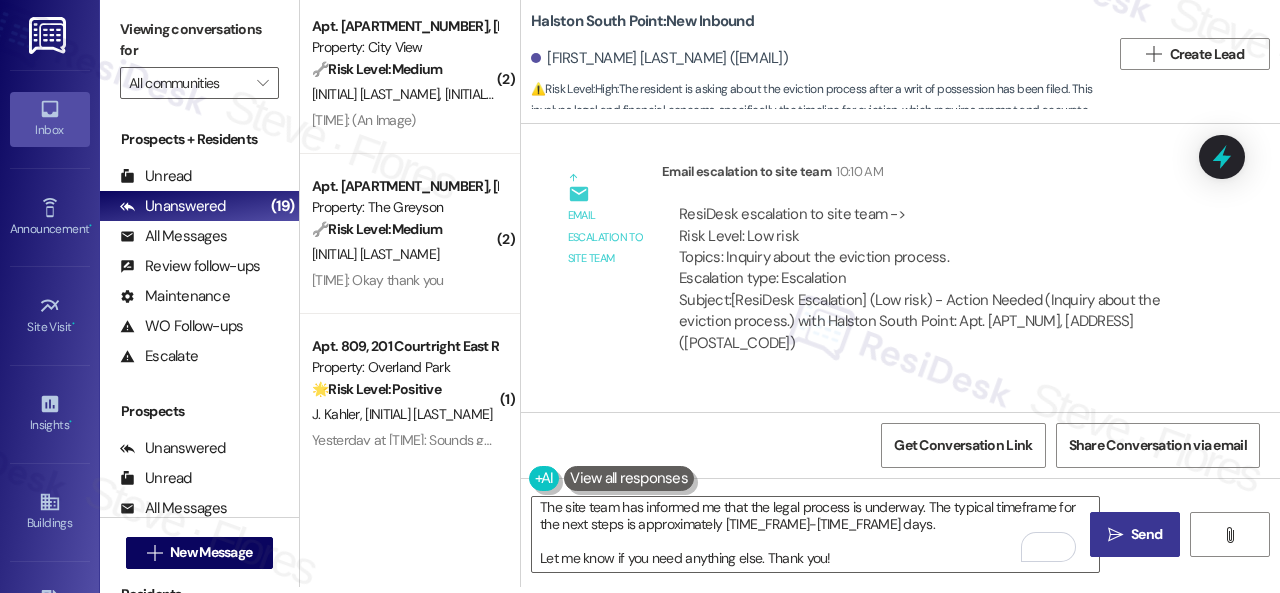 click on "Send" at bounding box center (1146, 534) 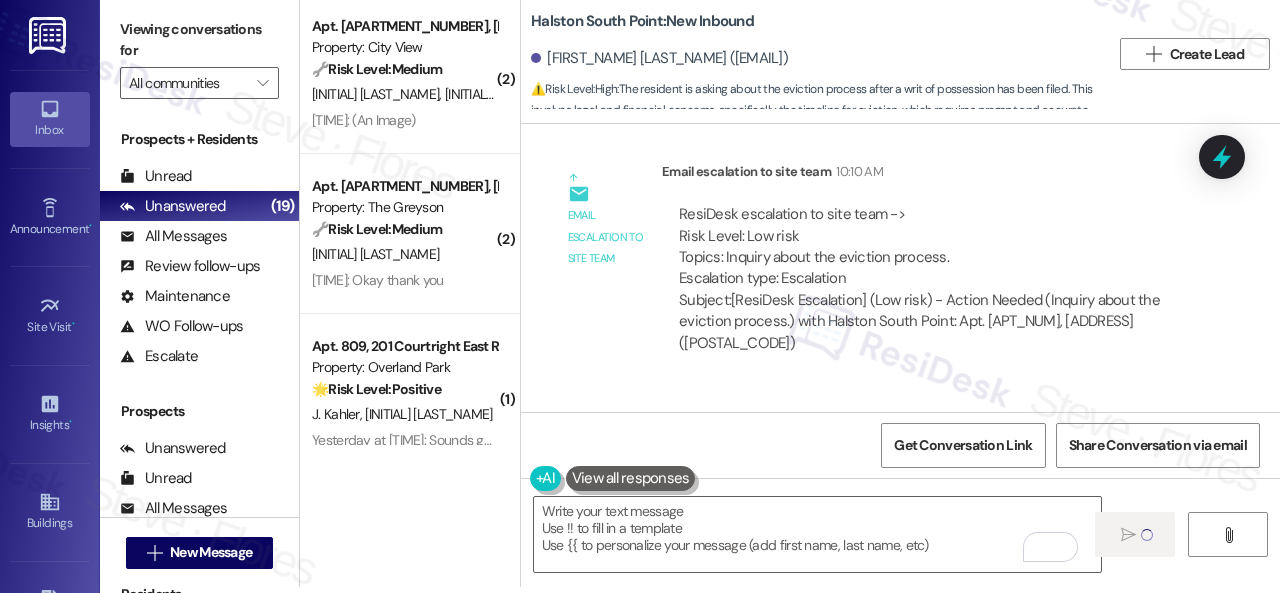 scroll, scrollTop: 0, scrollLeft: 0, axis: both 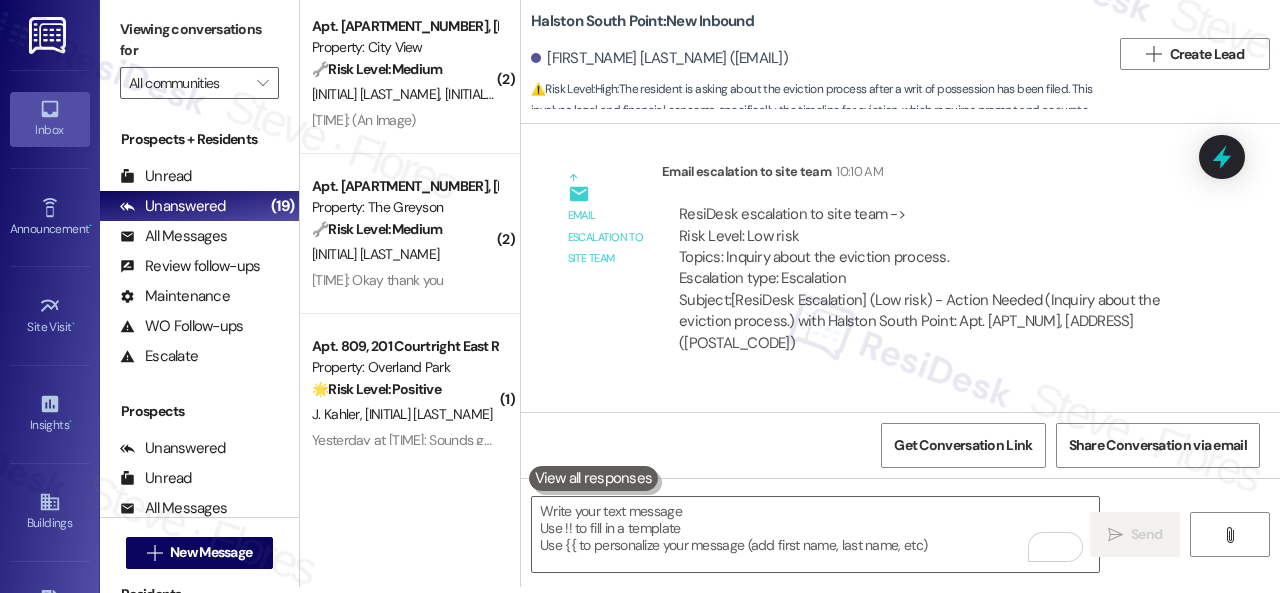 click on "Email escalation reply ResiDesk Escalation - Reply From Site Team 10:25 AM ResiDesk escalation reply ->
Please respond to the resident with this information, the writ of possession has been filed, which means that eviction can take place at anytime. The typical time frame can take place with in 7-14days ResiDesk escalation reply ->
Please respond to the resident with this information, the writ of possession has been filed, which means that eviction can take place at anytime. The typical time frame can take place with in 7-14days" at bounding box center [877, 501] 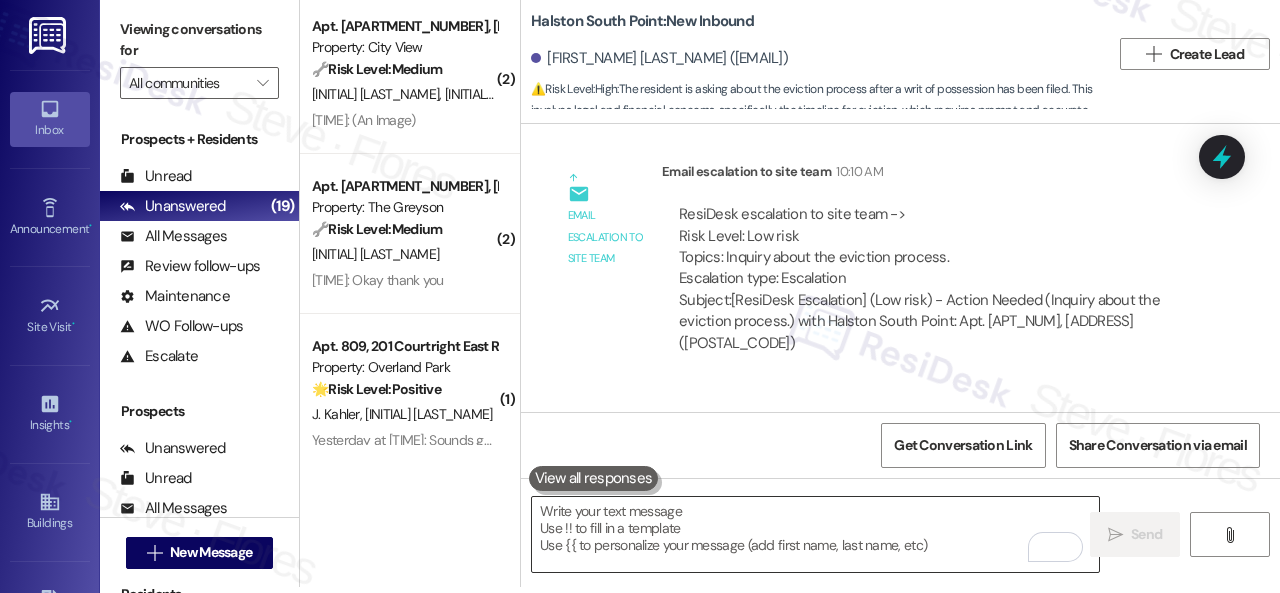 click at bounding box center (815, 534) 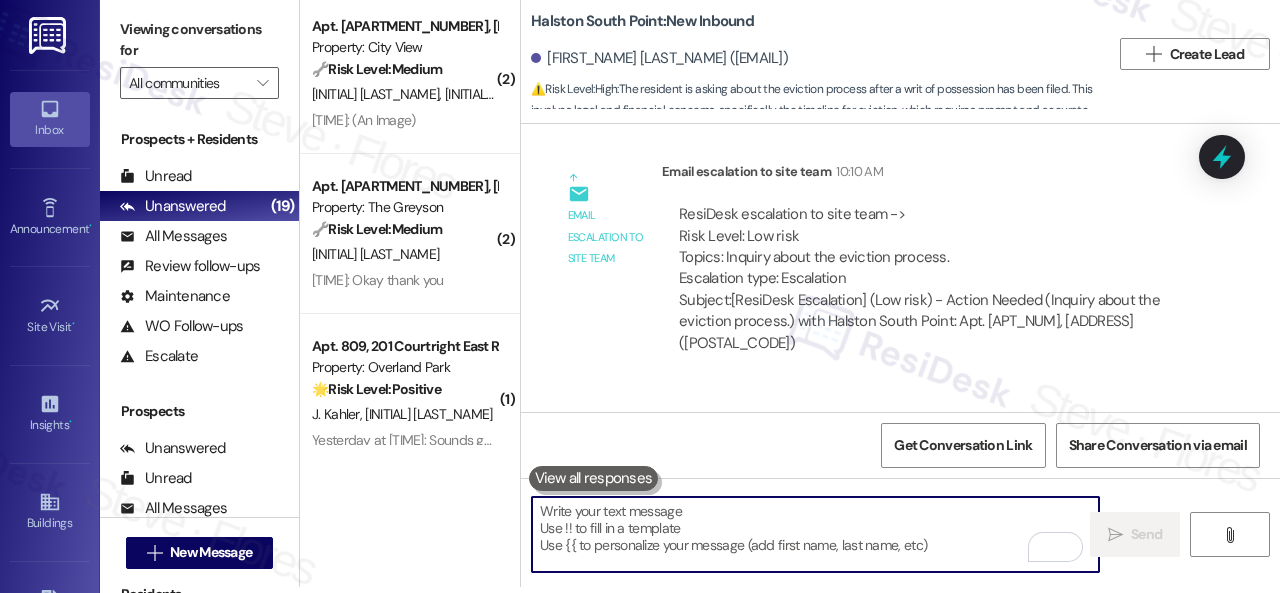 paste on "Hey, I have an update on your concern.
The site team stated that the writ of possession has been filed, which means that eviction can take place at any time. The typical time frame can take place within 7-14 days.
Let me know if you need anything else. Thank you!" 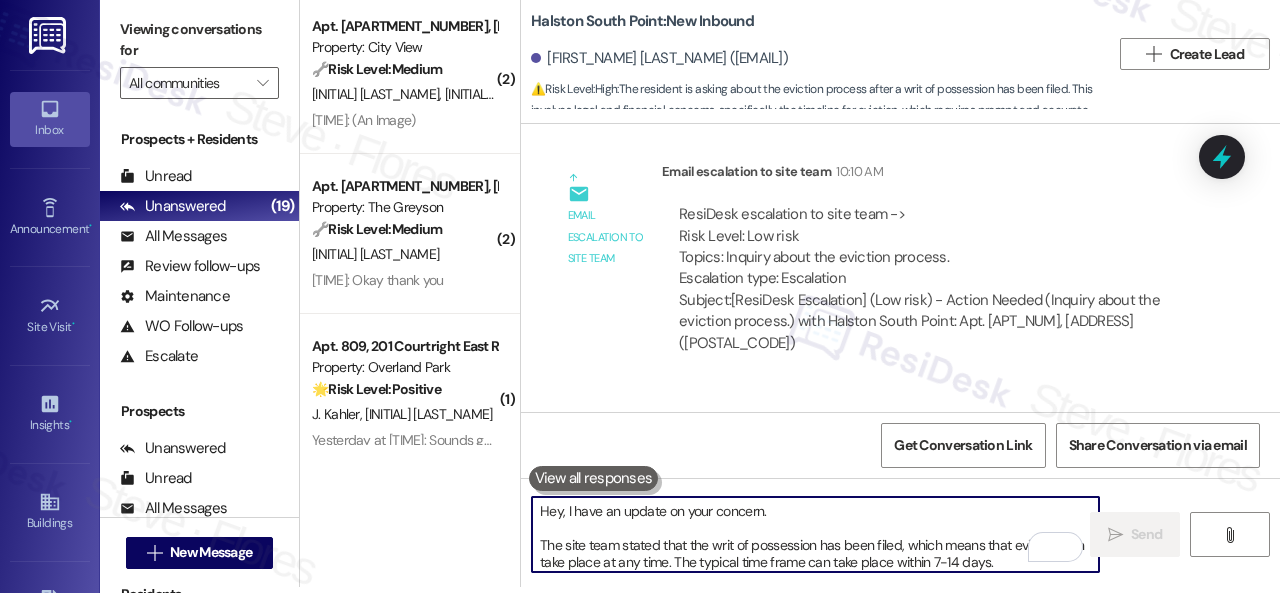 scroll, scrollTop: 50, scrollLeft: 0, axis: vertical 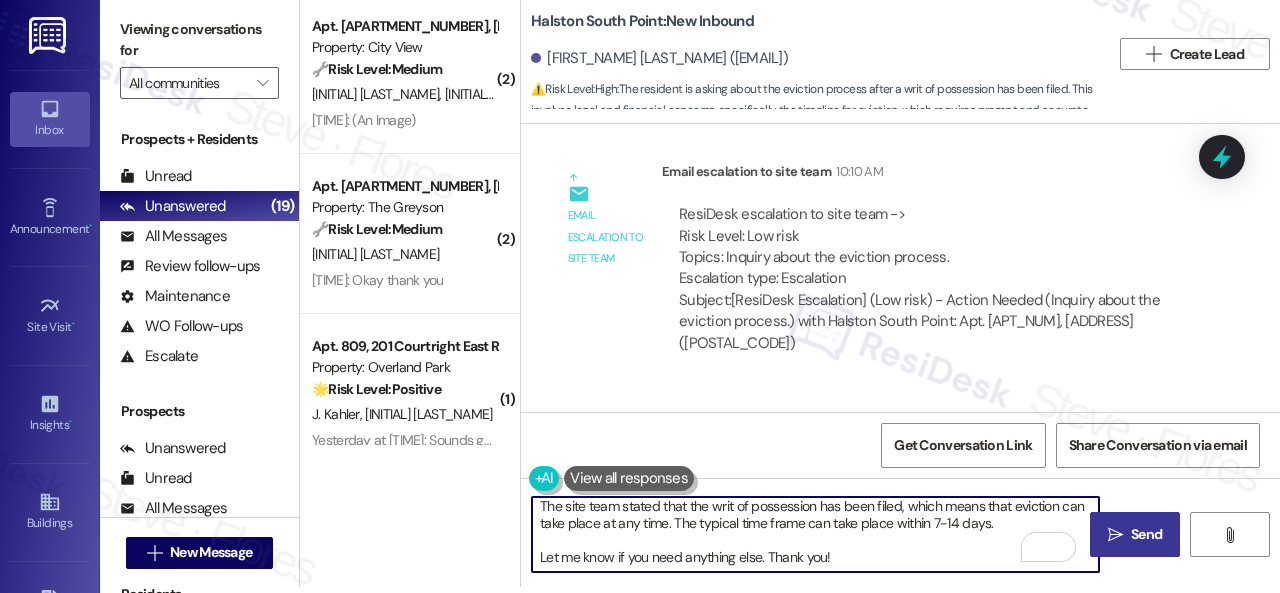 type on "Hey, I have an update on your concern.
The site team stated that the writ of possession has been filed, which means that eviction can take place at any time. The typical time frame can take place within 7-14 days.
Let me know if you need anything else. Thank you!" 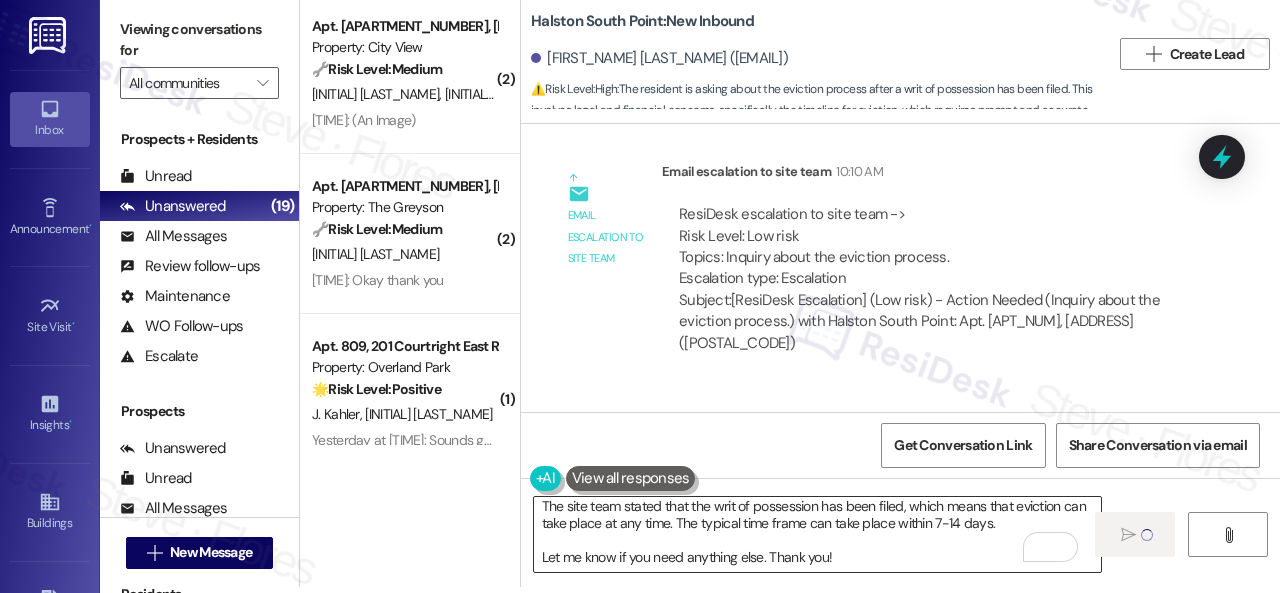 type 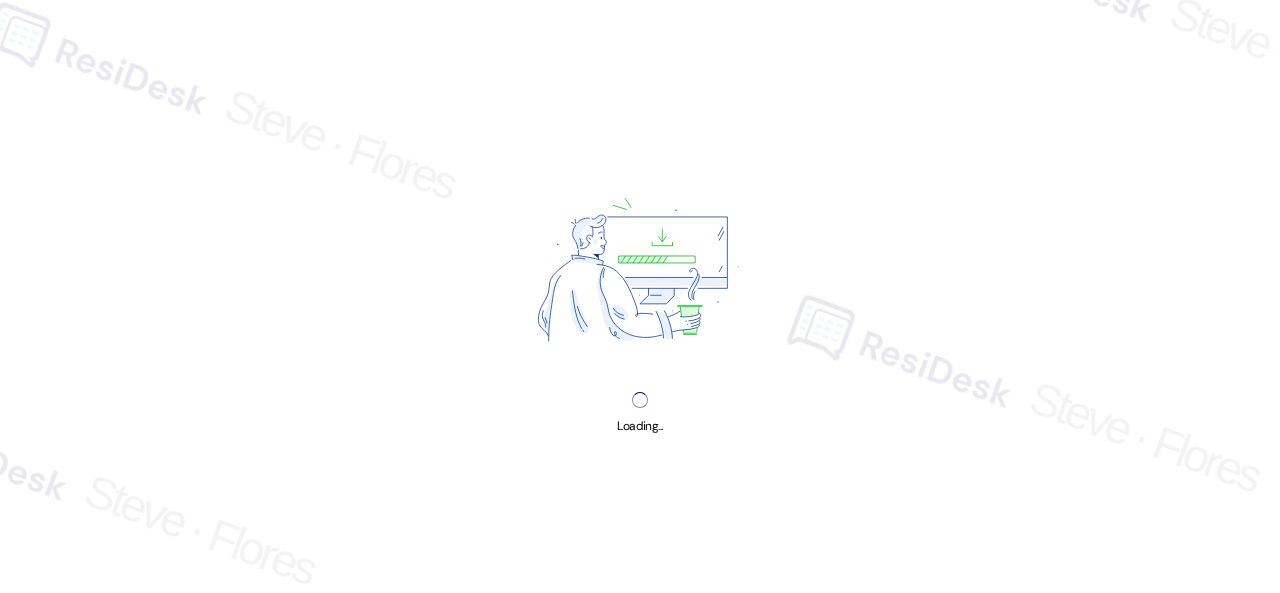 scroll, scrollTop: 0, scrollLeft: 0, axis: both 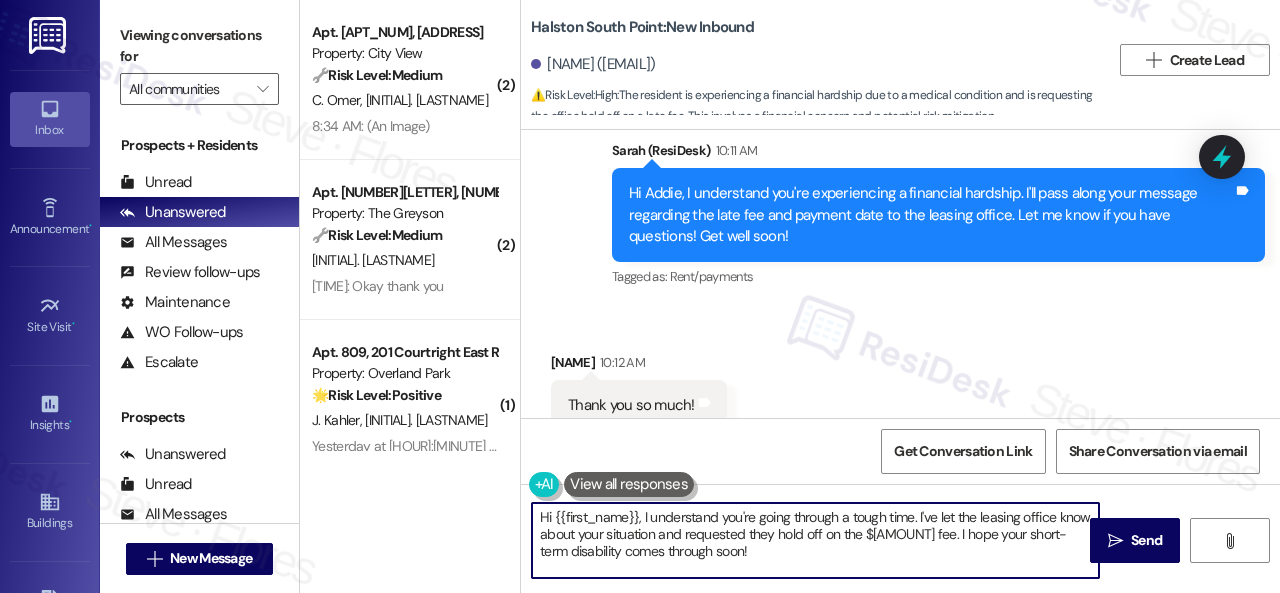 drag, startPoint x: 803, startPoint y: 561, endPoint x: 480, endPoint y: 476, distance: 333.997 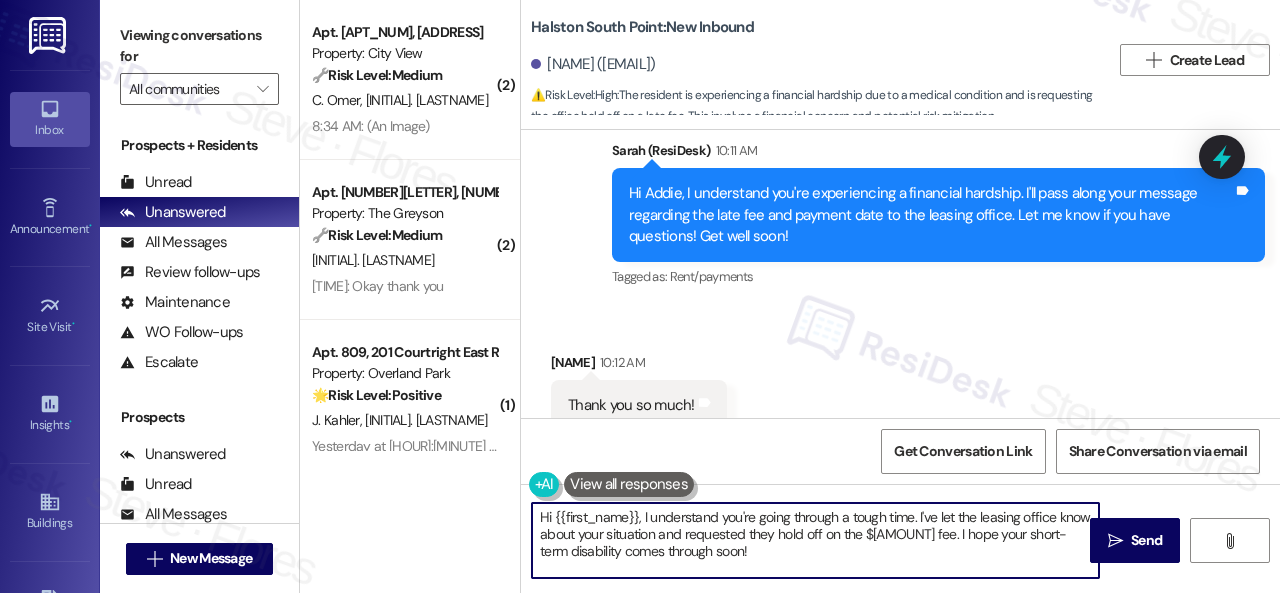 click on "( 2 ) Apt. [APT_NUM], [ADDRESS] Property: [PROPERTY_NAME] 🔧  Risk Level:  Medium The resident is reporting that their air filter needs replacement. While important for HVAC system maintenance and air quality, this does not present an immediate threat to safety or property. The thermostat reading of 73°F and 55% humidity does not indicate an emergency situation. [NAME] [NAME] [TIME]: (An Image) [TIME]: (An Image) ( 2 ) Apt. [APT_NUM], [ADDRESS] Property: [PROPERTY_NAME] 🔧  Risk Level:  Medium The resident is reporting noise complaints from neighbors. While disruptive, this does not constitute an emergency or immediate threat. This is a recurring nuisance complaint affecting quality of life. [NAME] [TIME]: Okay thank you  [TIME]: Okay thank you  ( 1 ) Apt. [APT_NUM], [ADDRESS] Property: [PROPERTY_NAME] 🌟  Risk Level:  Positive The resident is responding positively to a request for a review. This is positive engagement and relationship building. [NAME] [NAME] ( 1 ) High" at bounding box center [790, 296] 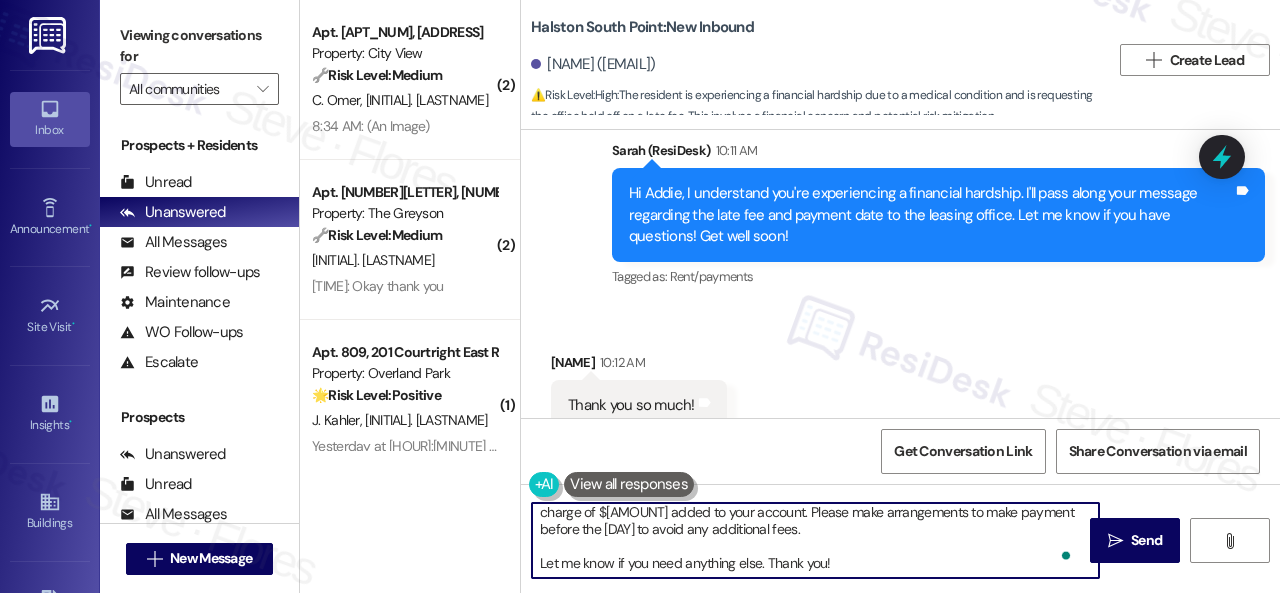 scroll, scrollTop: 0, scrollLeft: 0, axis: both 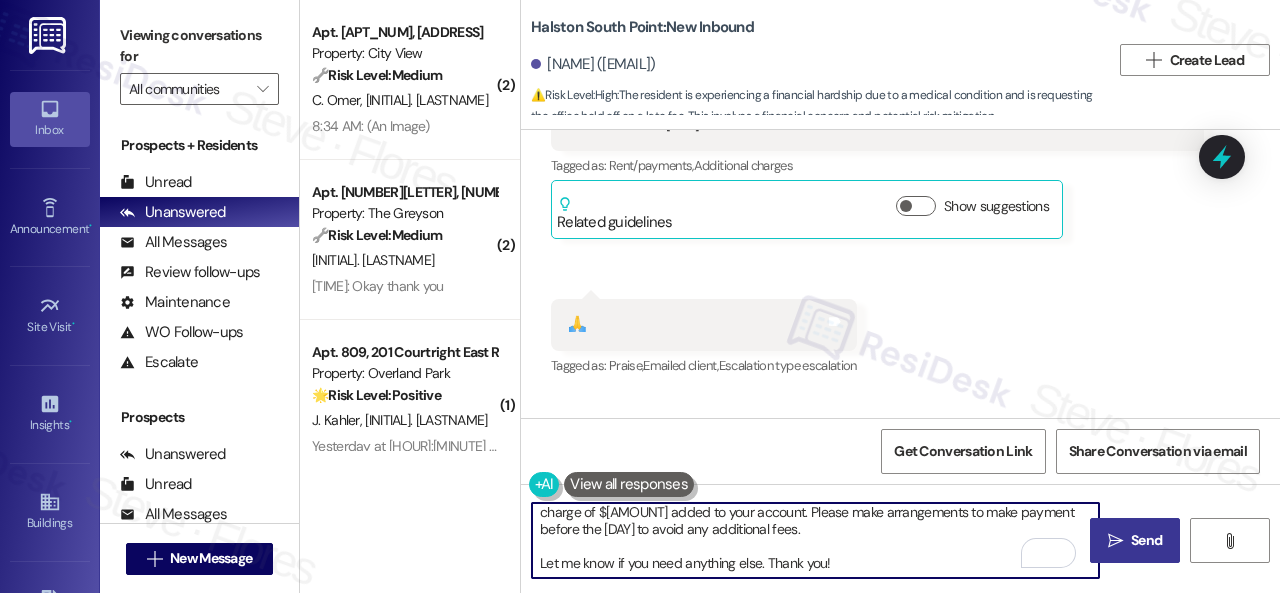 type on "Hey, I have an update on your concern.
The site team stated that the legal process will be filed as of the 15th, with the additional charge of $500 added to your account. Please make arrangements to make payment before the 15th to avoid any additional fees.
Let me know if you need anything else. Thank you!" 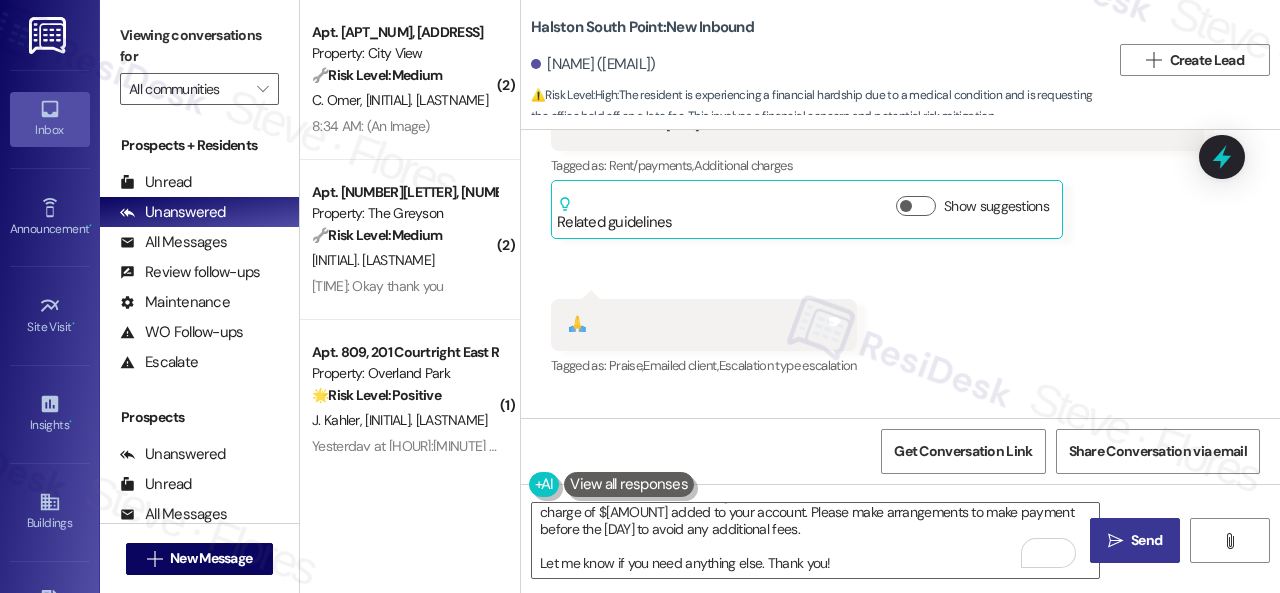 click on " Send" at bounding box center (1135, 540) 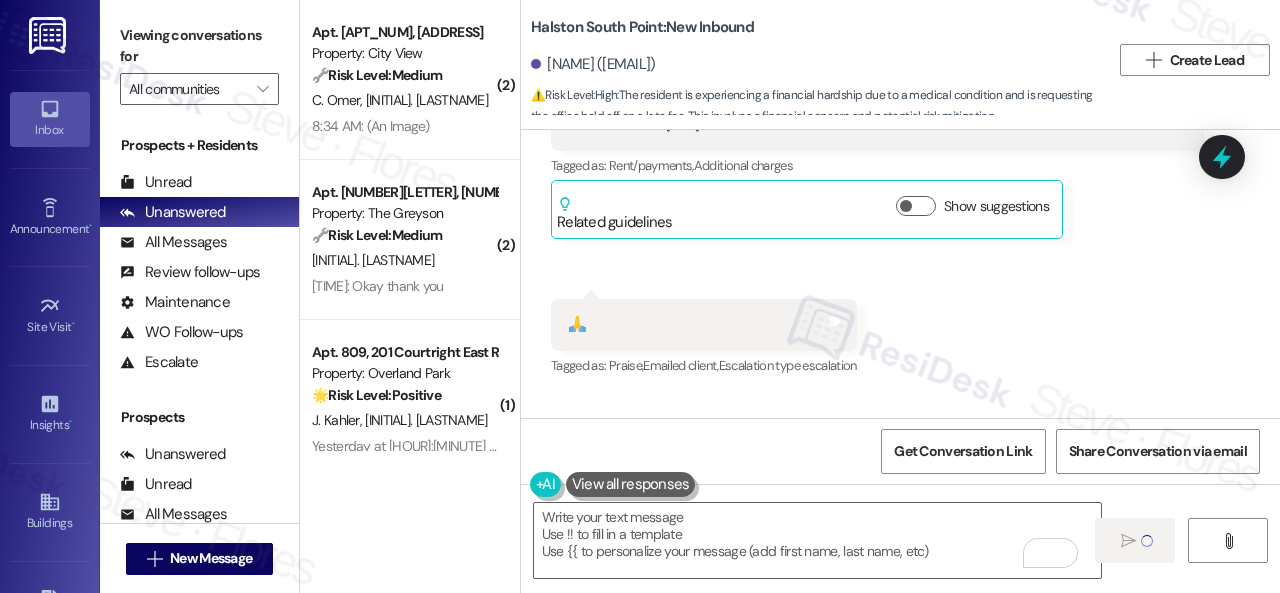 scroll, scrollTop: 0, scrollLeft: 0, axis: both 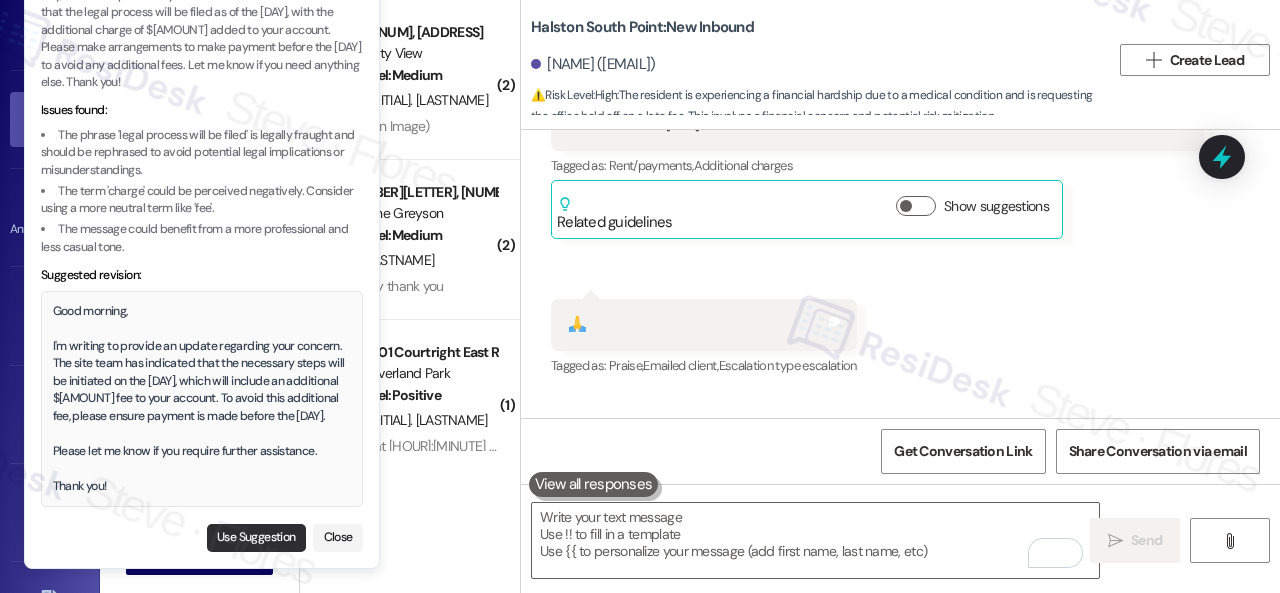 click on "Use Suggestion" at bounding box center (256, 538) 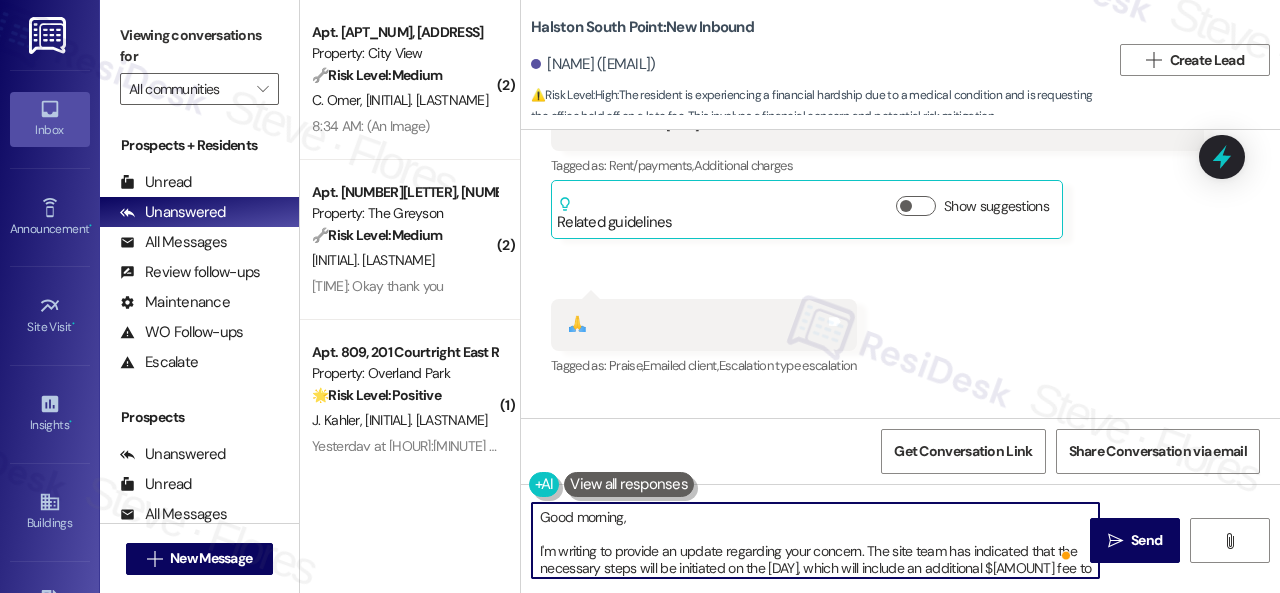 click on "Good morning,
I'm writing to provide an update regarding your concern. The site team has indicated that the necessary steps will be initiated on the 15th, which will include an additional $500 fee to your account. To avoid this additional fee, please ensure payment is made before the 15th.
Please let me know if you require further assistance.
Thank you!" at bounding box center [815, 540] 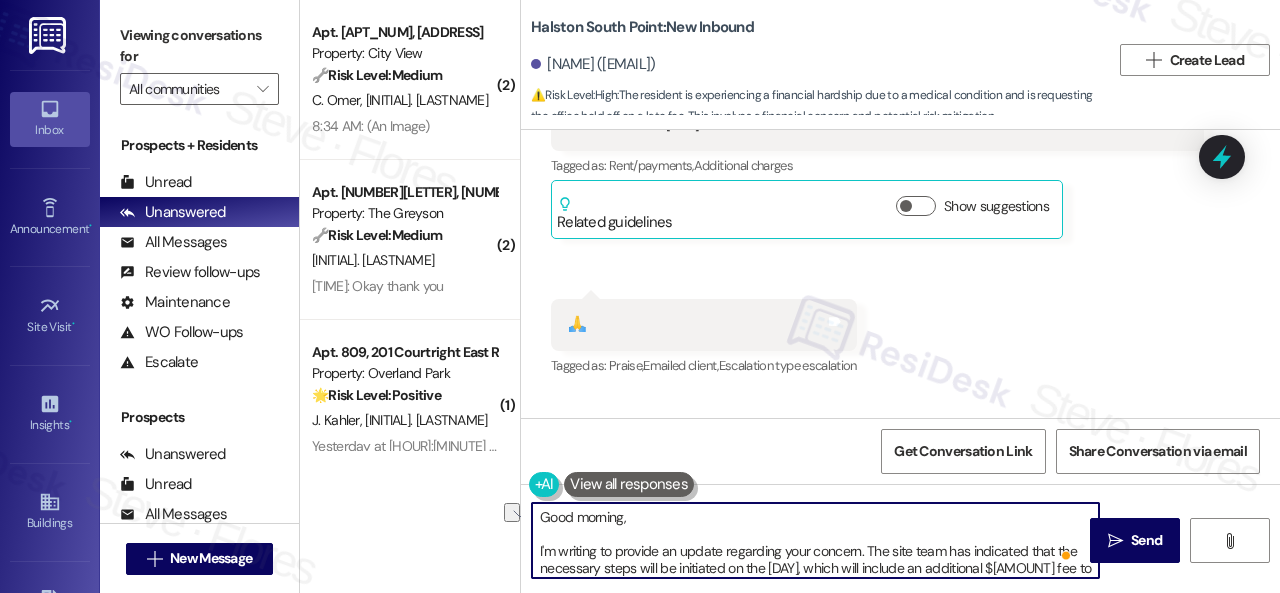 drag, startPoint x: 656, startPoint y: 521, endPoint x: 519, endPoint y: 516, distance: 137.09122 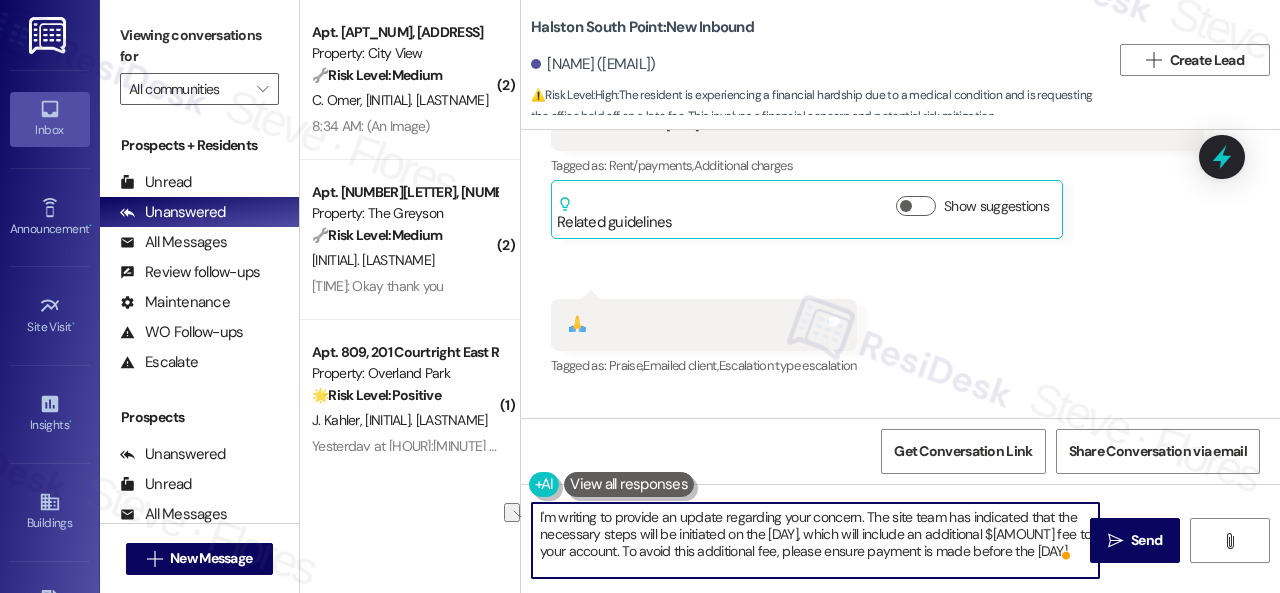 scroll, scrollTop: 50, scrollLeft: 0, axis: vertical 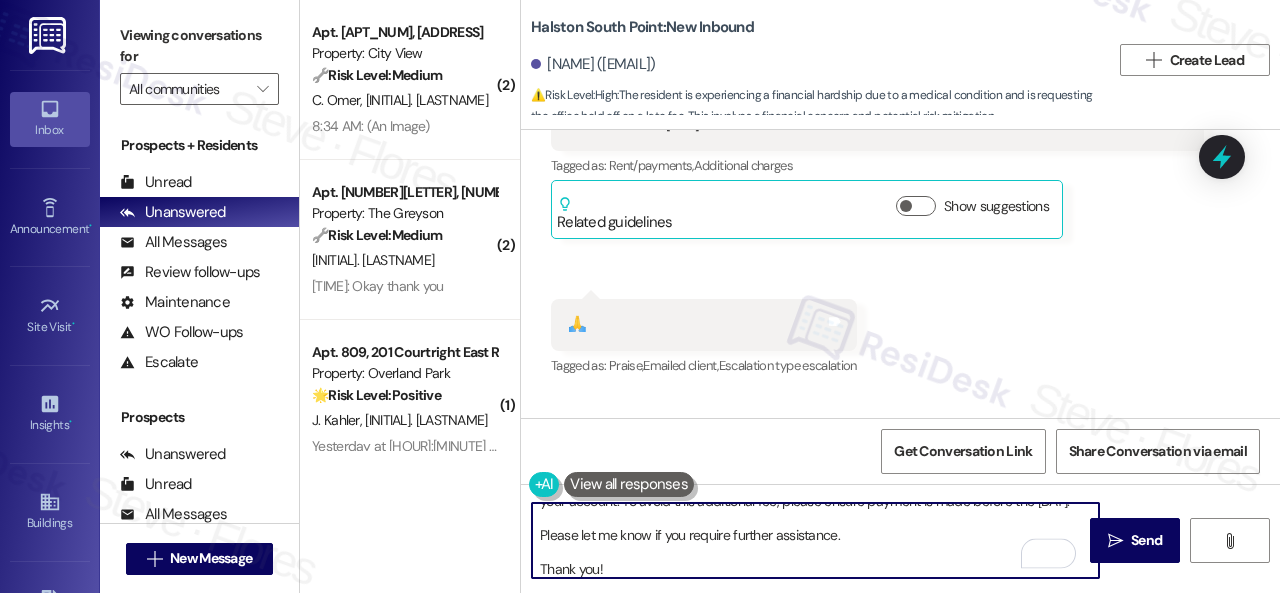 click on "I'm writing to provide an update regarding your concern. The site team has indicated that the necessary steps will be initiated on the 15th, which will include an additional $500 fee to your account. To avoid this additional fee, please ensure payment is made before the 15th.
Please let me know if you require further assistance.
Thank you!" at bounding box center [815, 540] 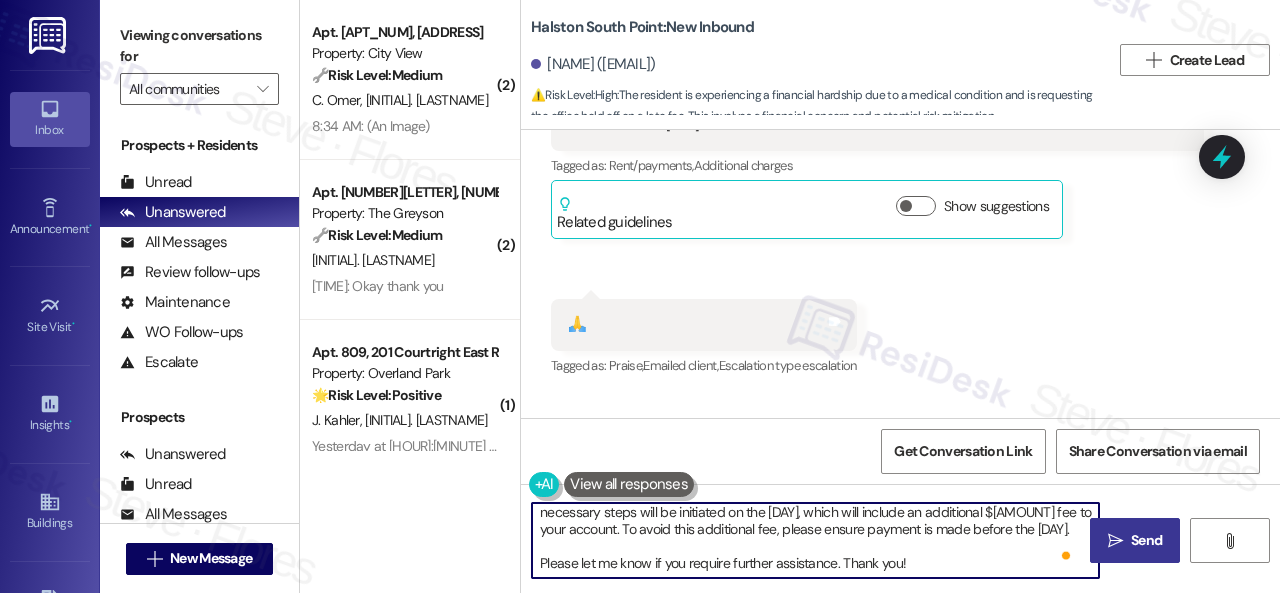 type on "I'm writing to provide an update regarding your concern. The site team has indicated that the necessary steps will be initiated on the 15th, which will include an additional $500 fee to your account. To avoid this additional fee, please ensure payment is made before the 15th.
Please let me know if you require further assistance. Thank you!" 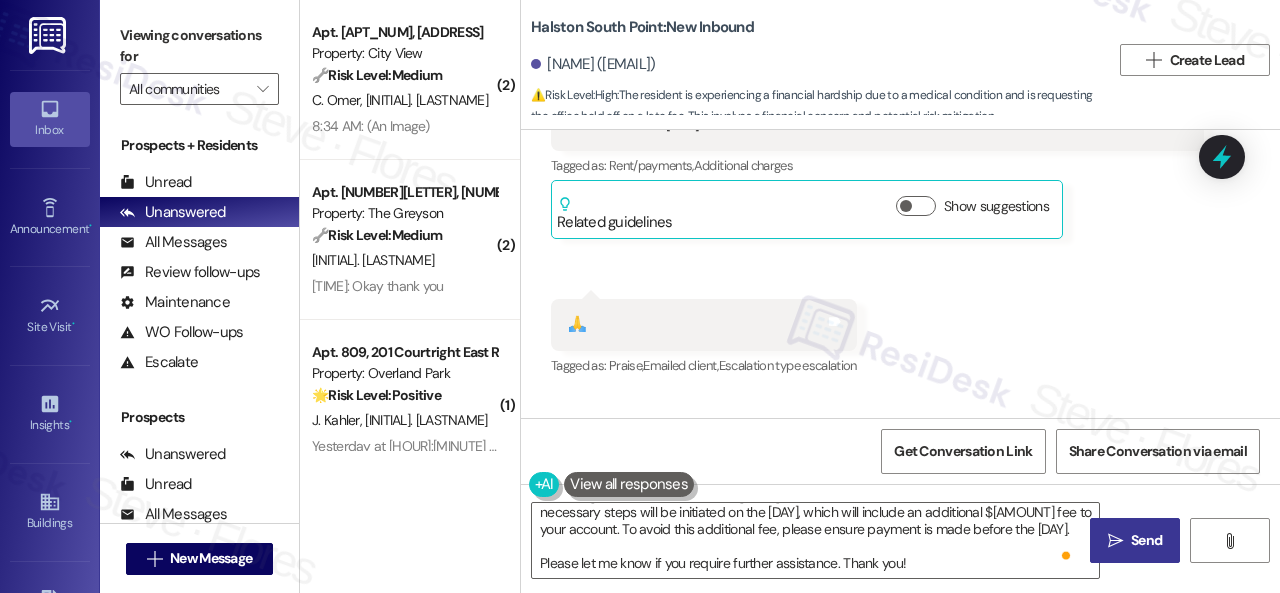 click on "" at bounding box center (1115, 541) 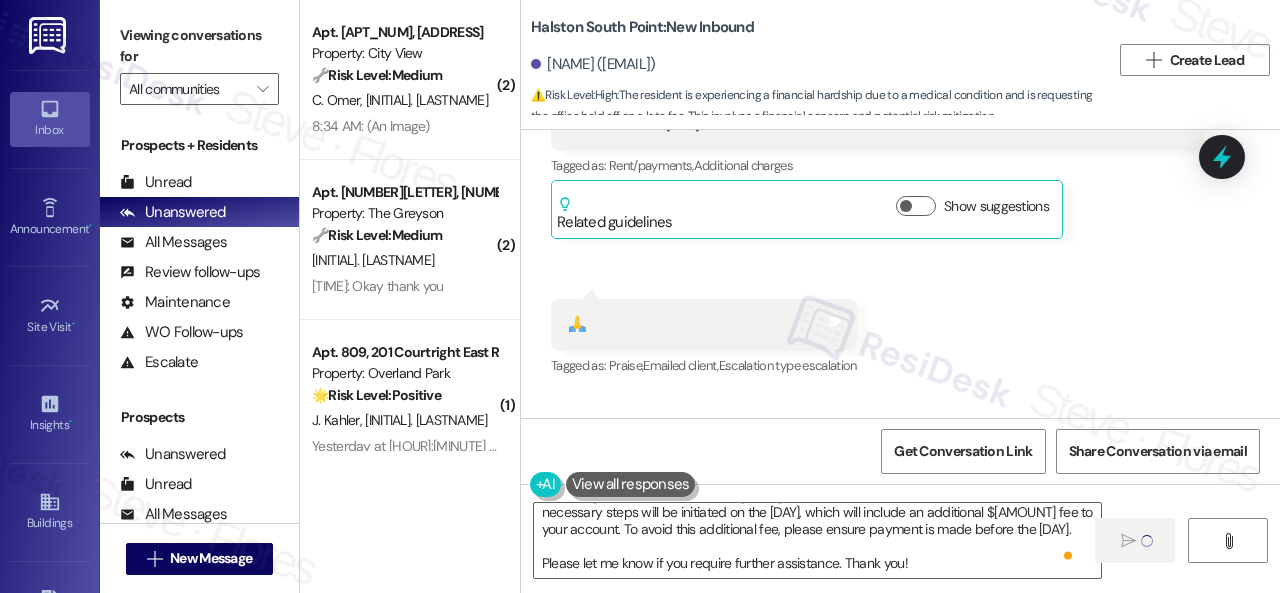 type 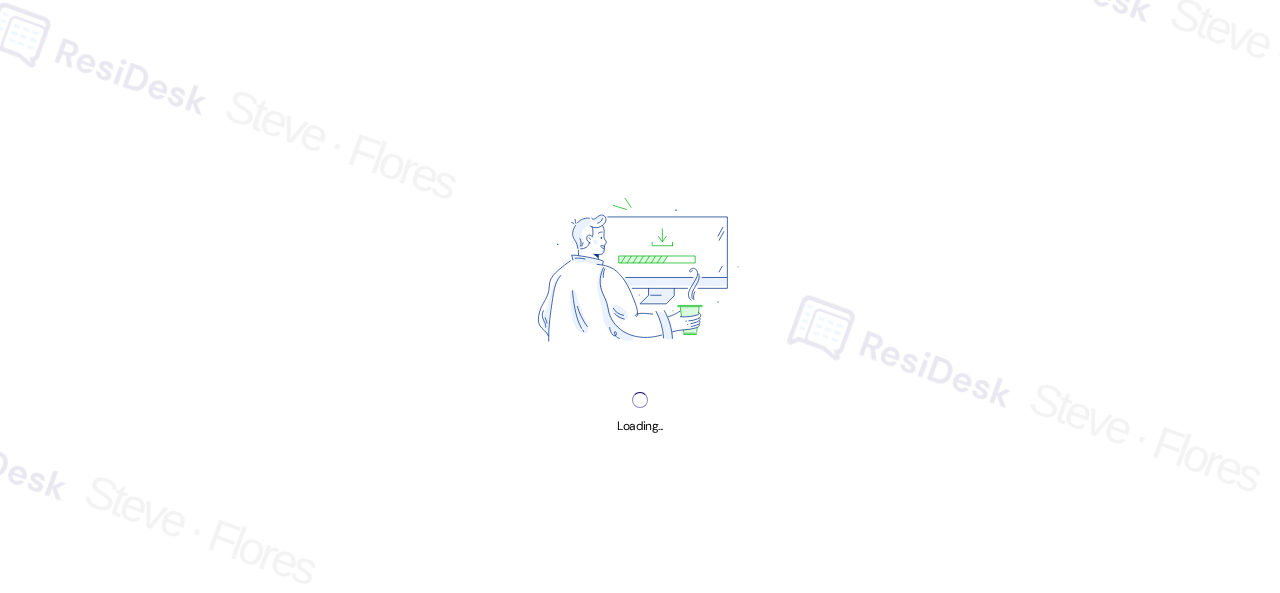 scroll, scrollTop: 0, scrollLeft: 0, axis: both 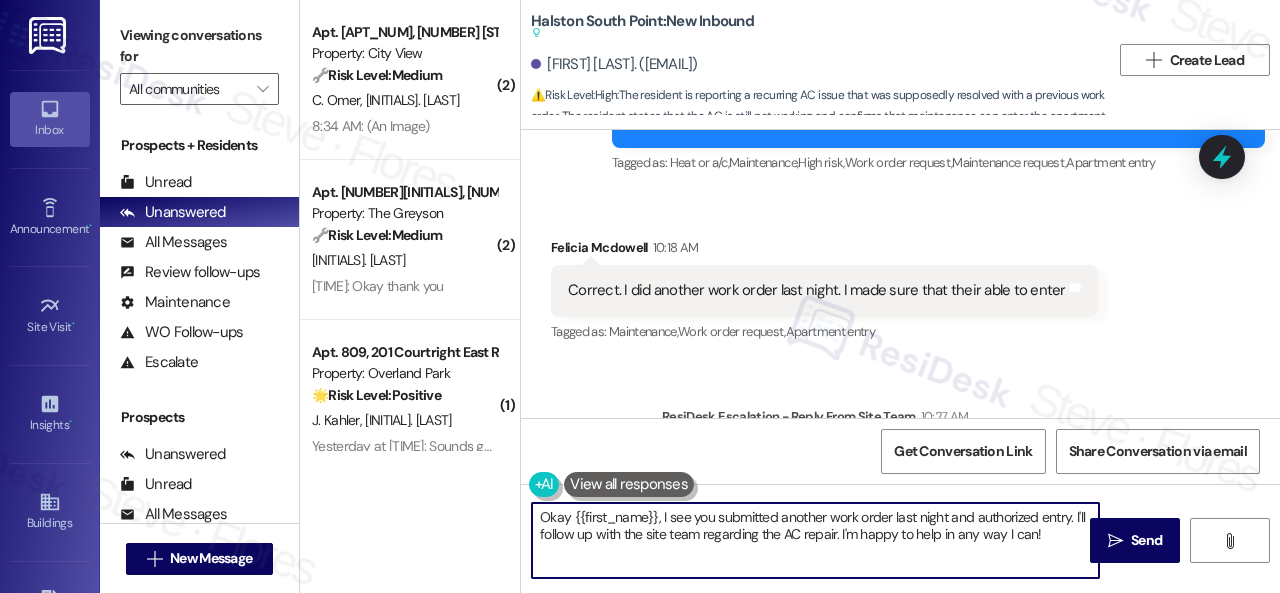 drag, startPoint x: 1051, startPoint y: 540, endPoint x: 468, endPoint y: 502, distance: 584.2371 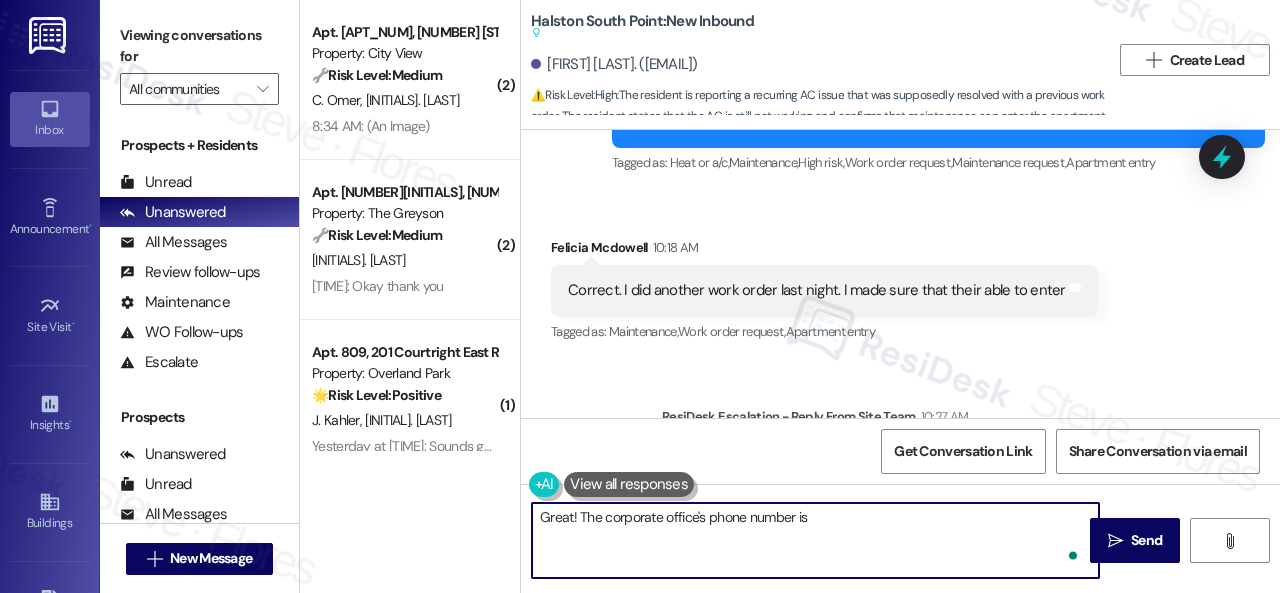 paste on "817.764.2722" 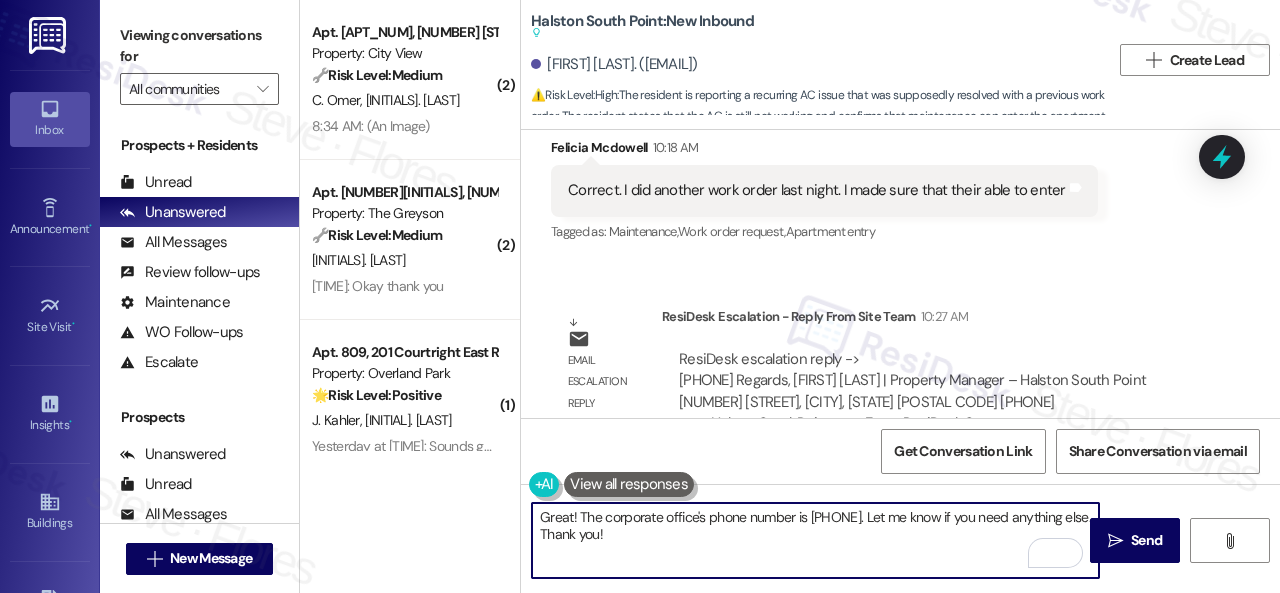 scroll, scrollTop: 34977, scrollLeft: 0, axis: vertical 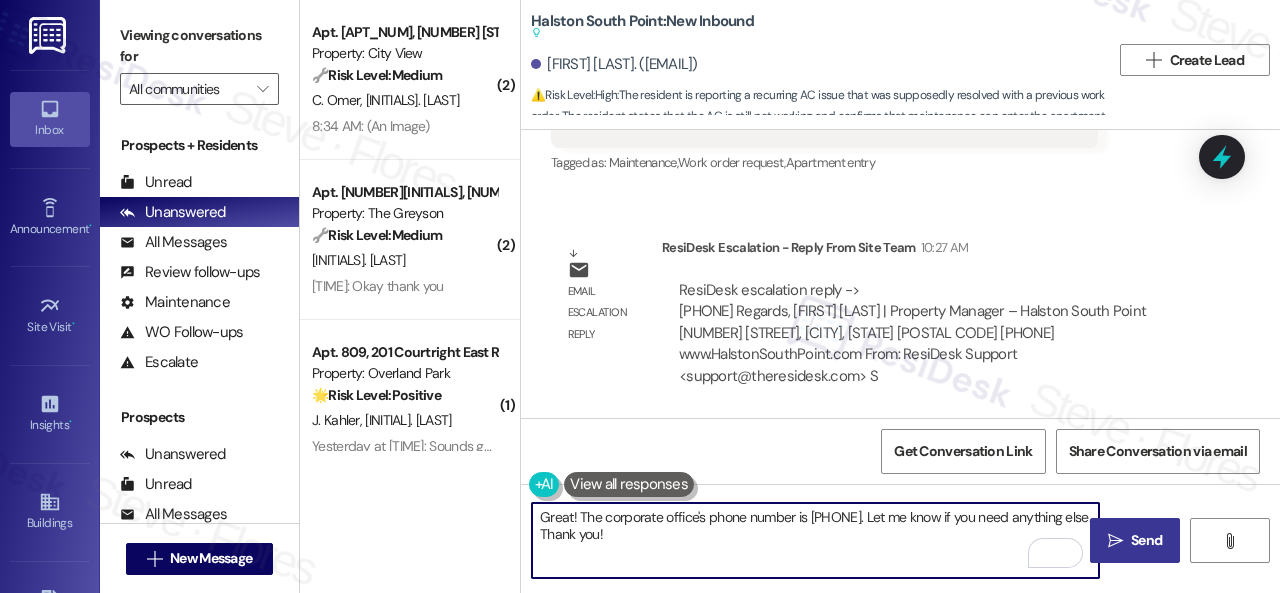 type on "Great! The corporate office's phone number is 817.764.2722. Let me know if you need anything else. Thank you!" 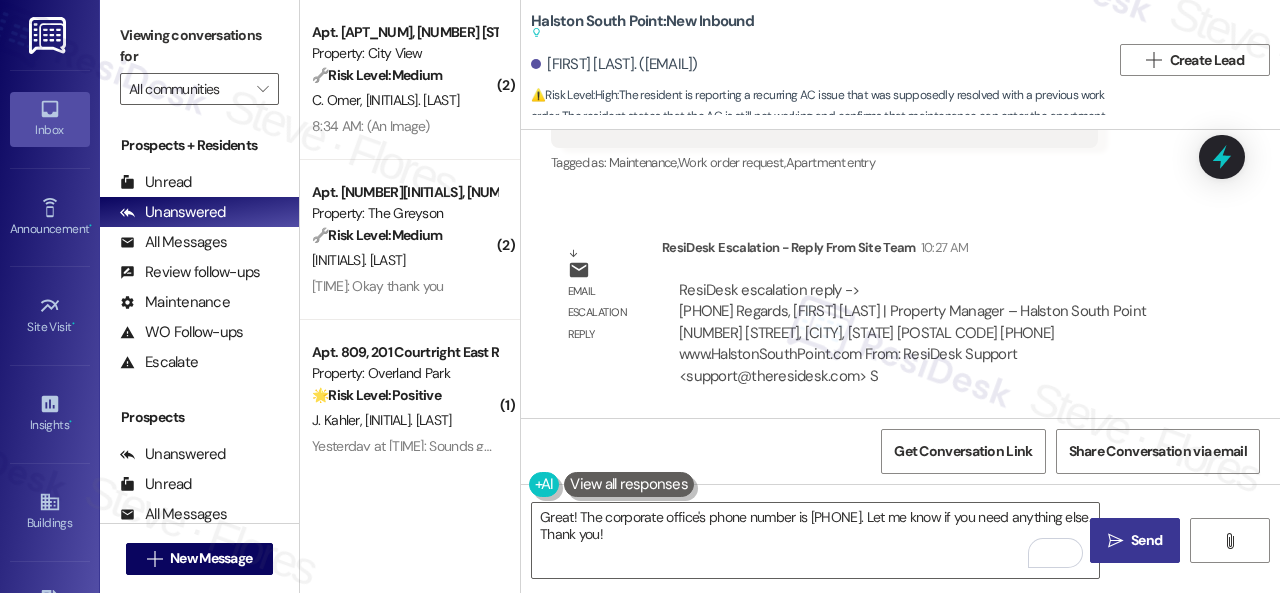 click on "Send" at bounding box center [1146, 540] 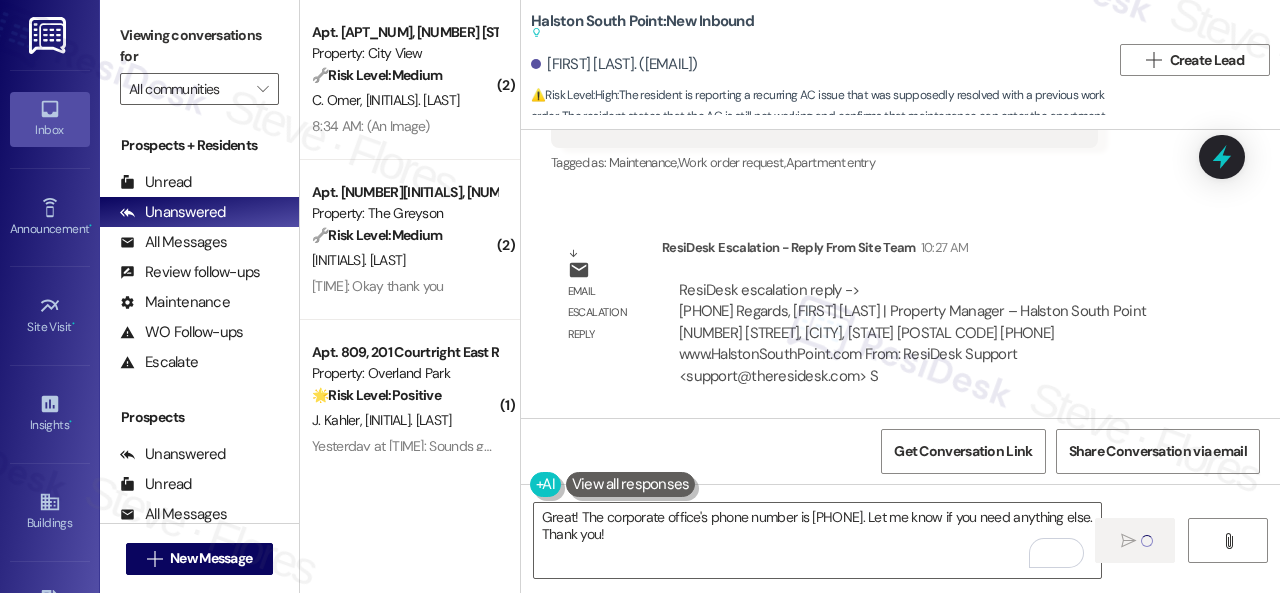 type 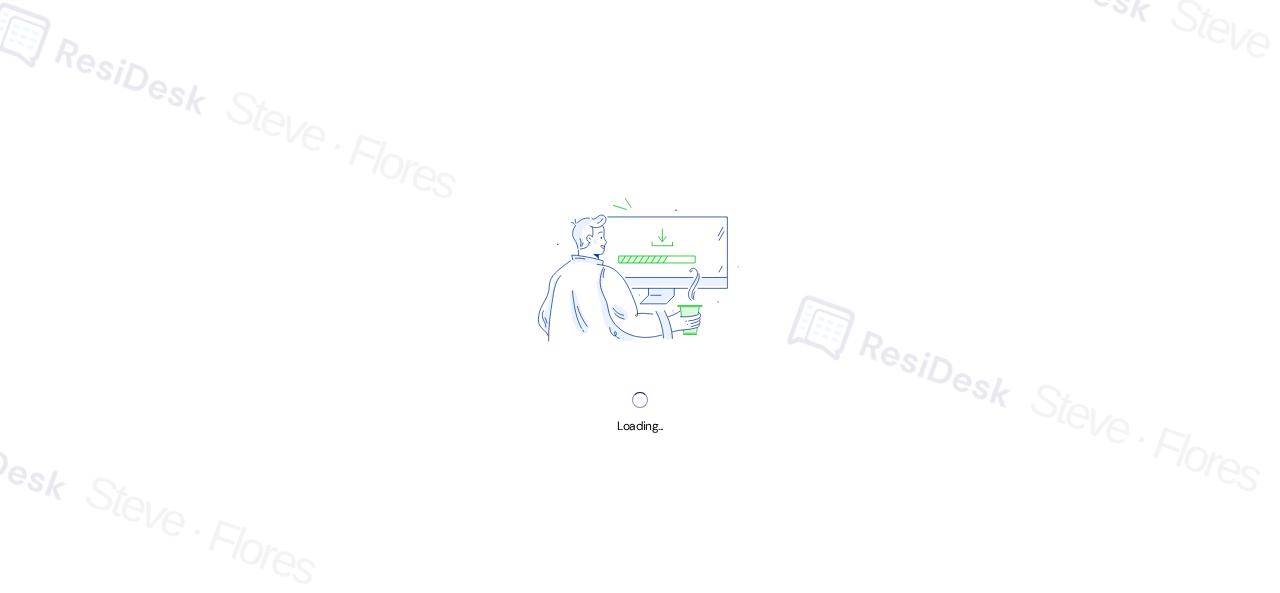 scroll, scrollTop: 0, scrollLeft: 0, axis: both 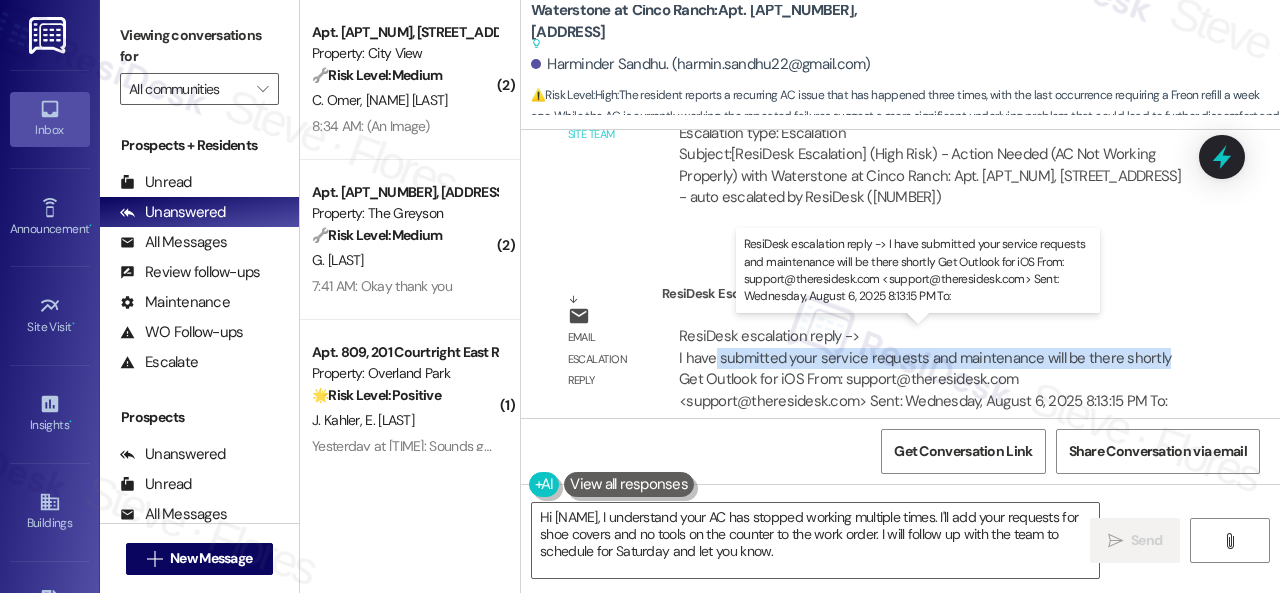 drag, startPoint x: 715, startPoint y: 357, endPoint x: 1153, endPoint y: 353, distance: 438.01825 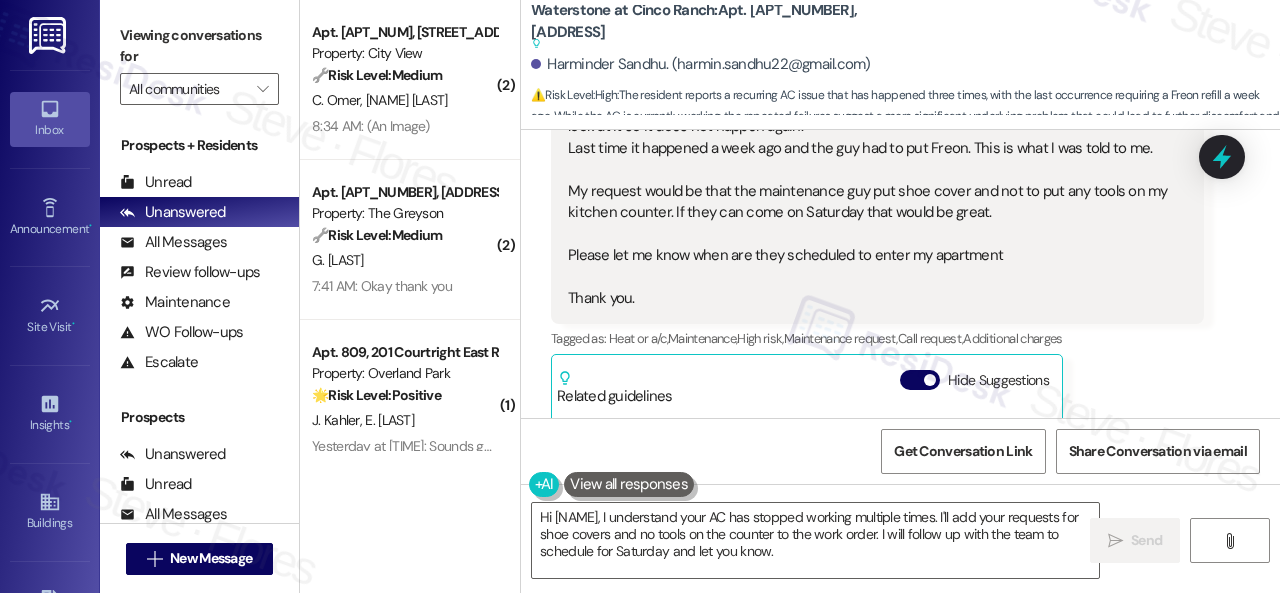 scroll, scrollTop: 11935, scrollLeft: 0, axis: vertical 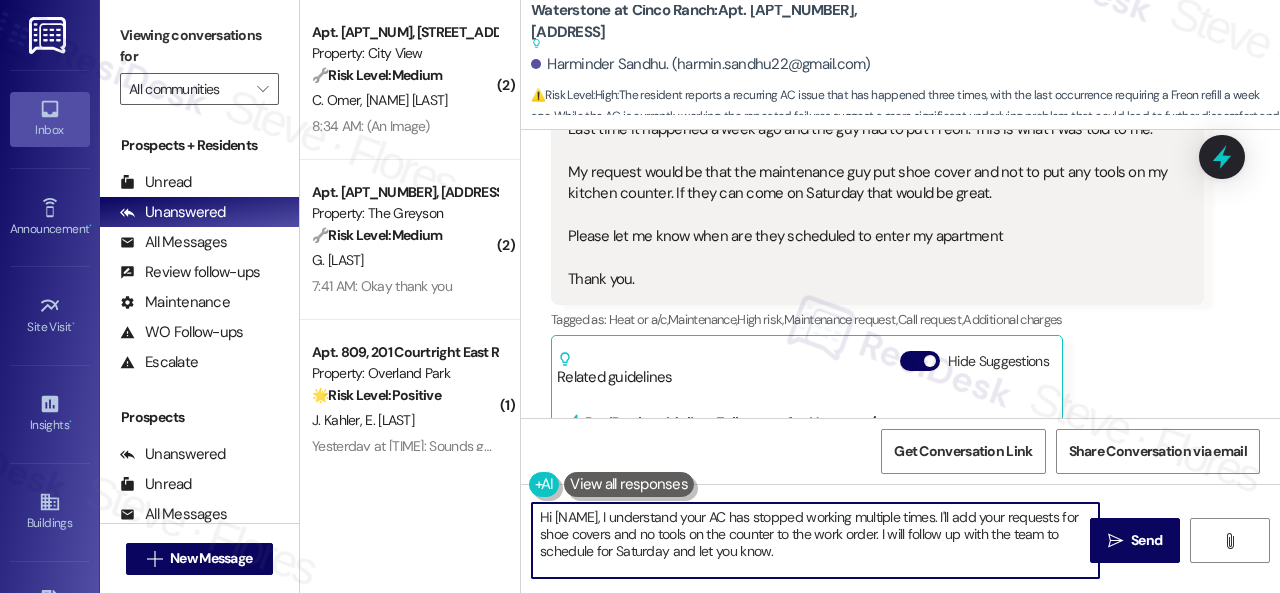 drag, startPoint x: 642, startPoint y: 517, endPoint x: 879, endPoint y: 573, distance: 243.52618 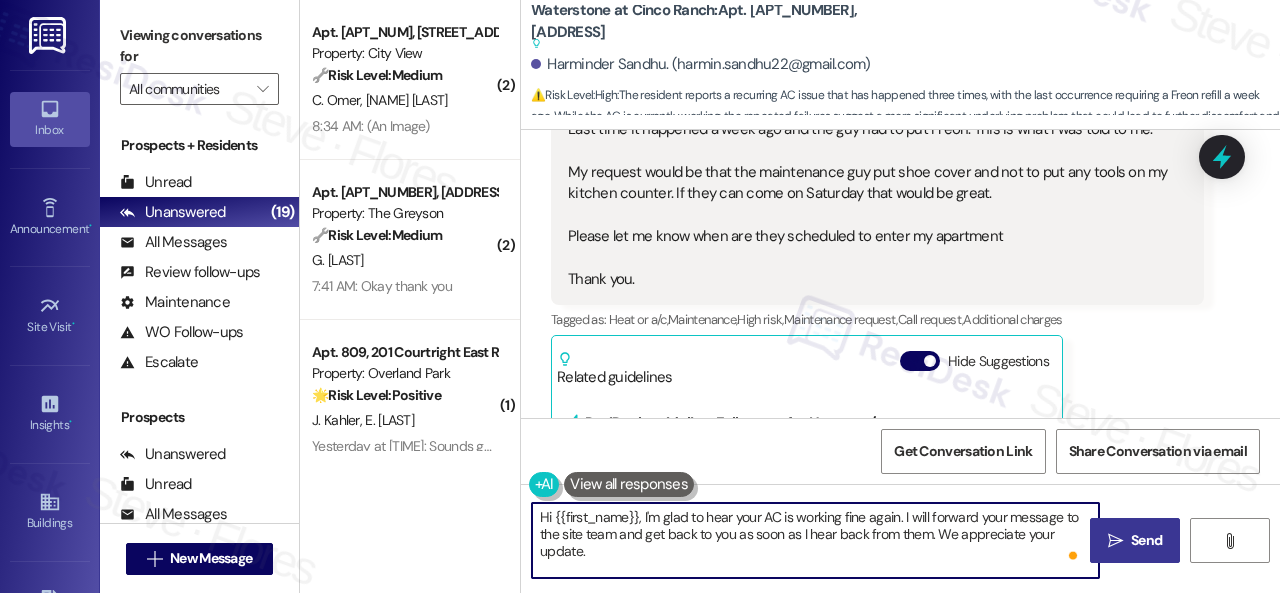 type on "Hi {{first_name}}, I'm glad to hear your AC is working fine again. I will forward your message to the site team and get back to you as soon as I hear back from them. We appreciate your update." 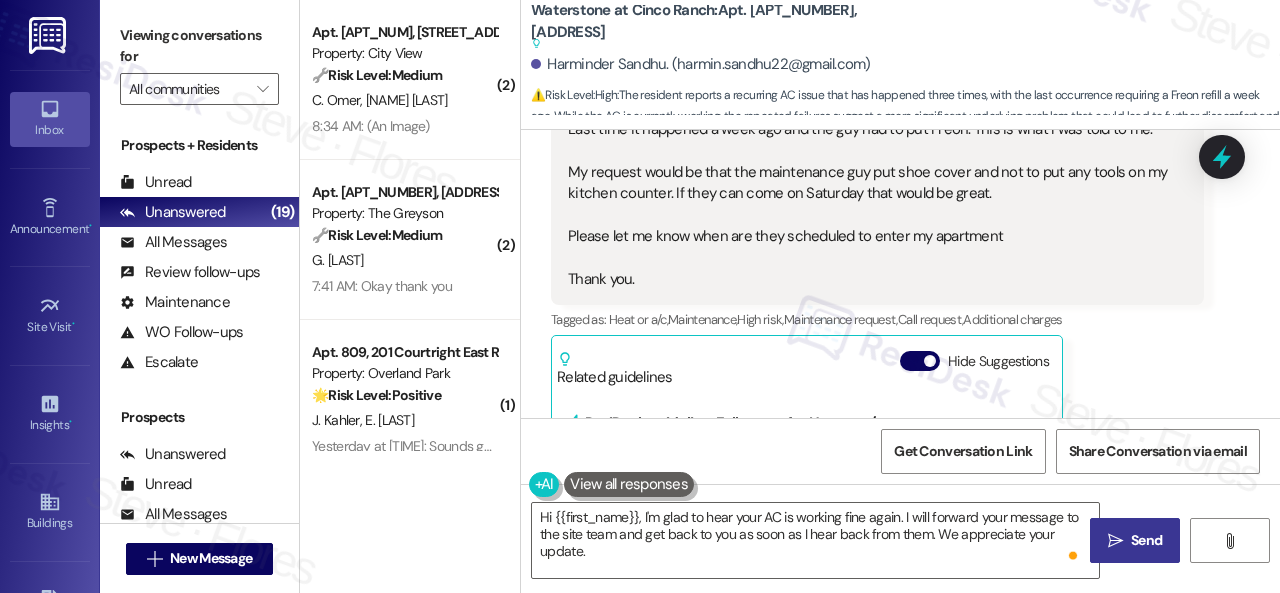 click on "" at bounding box center (1115, 541) 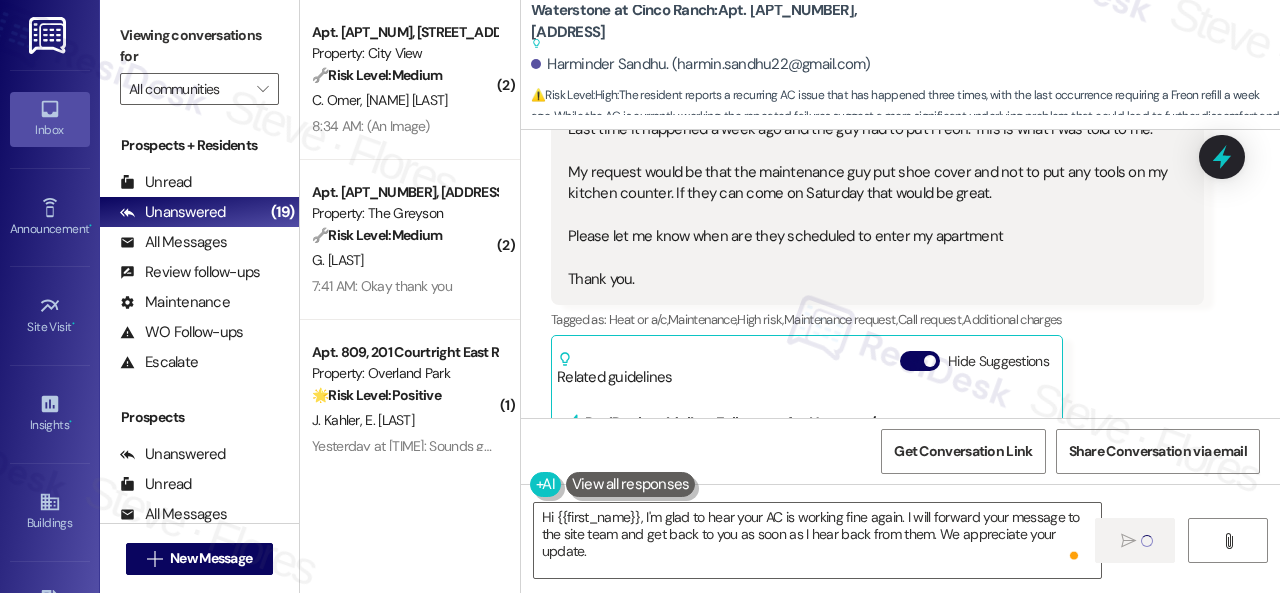 type 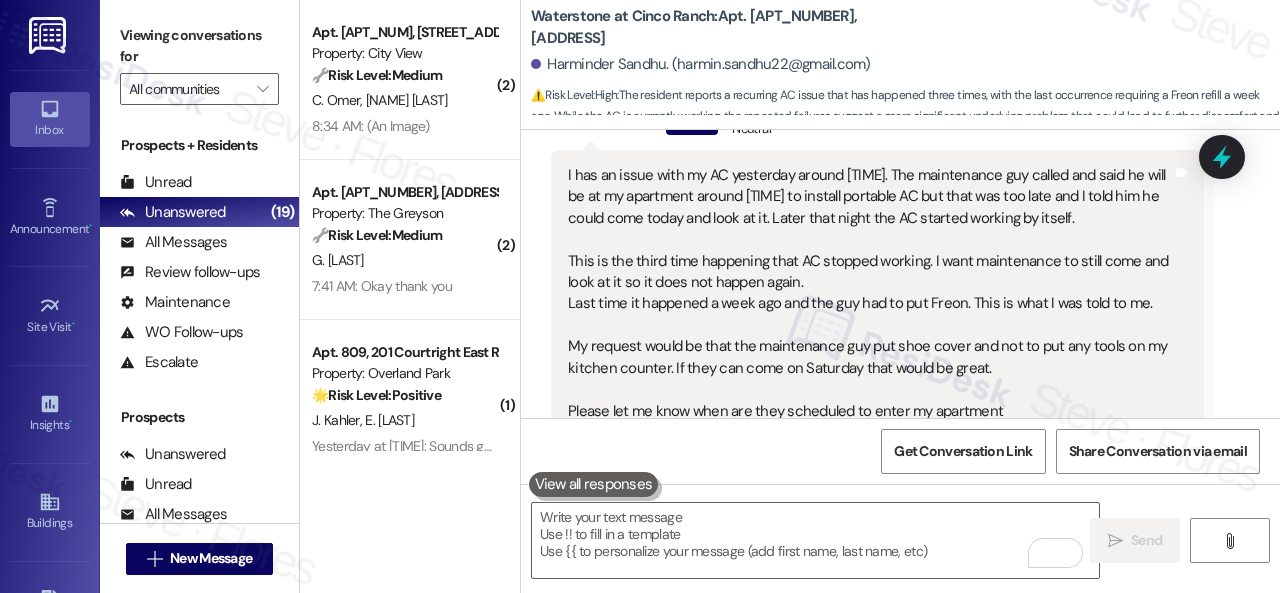 scroll, scrollTop: 11601, scrollLeft: 0, axis: vertical 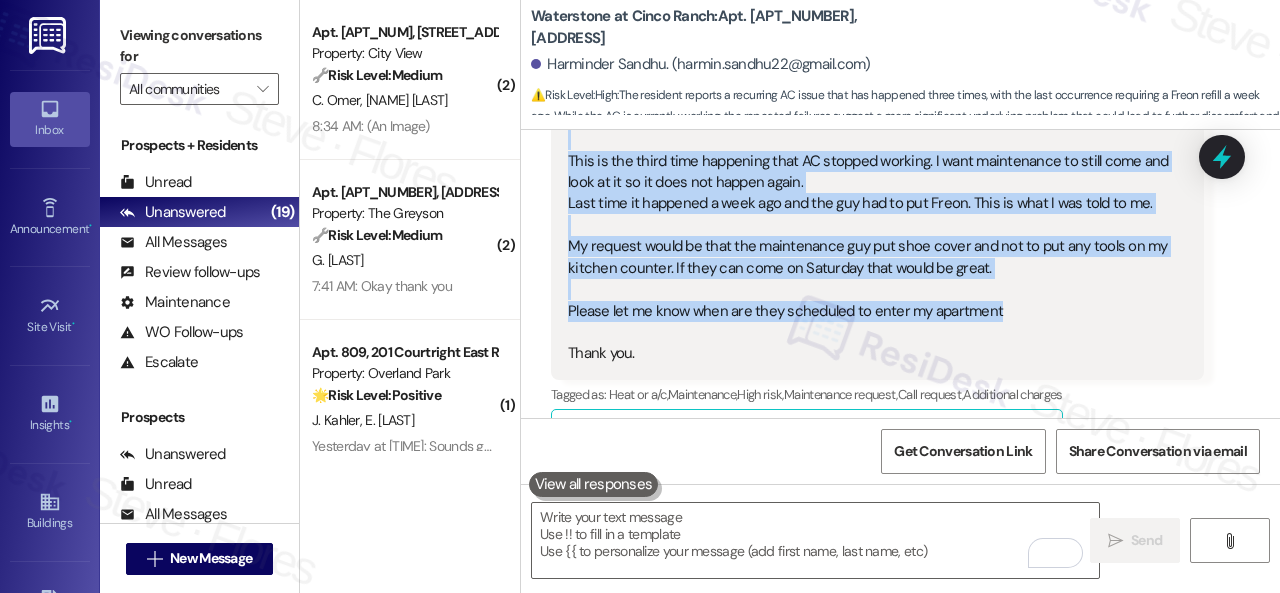 drag, startPoint x: 562, startPoint y: 275, endPoint x: 1030, endPoint y: 303, distance: 468.83685 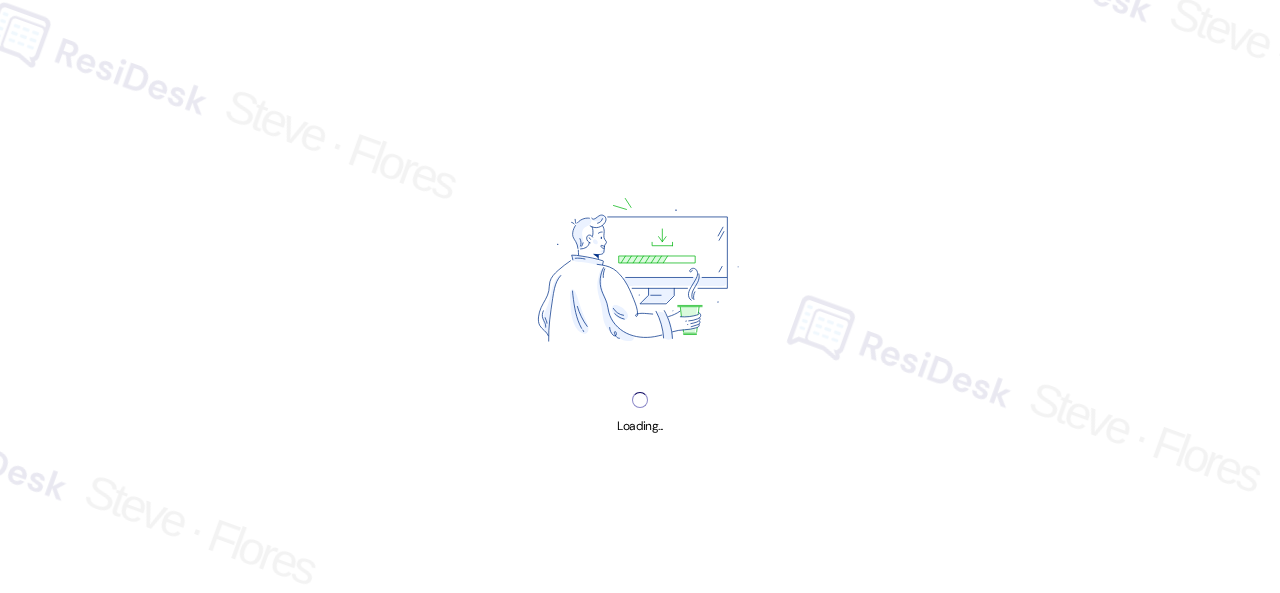 scroll, scrollTop: 0, scrollLeft: 0, axis: both 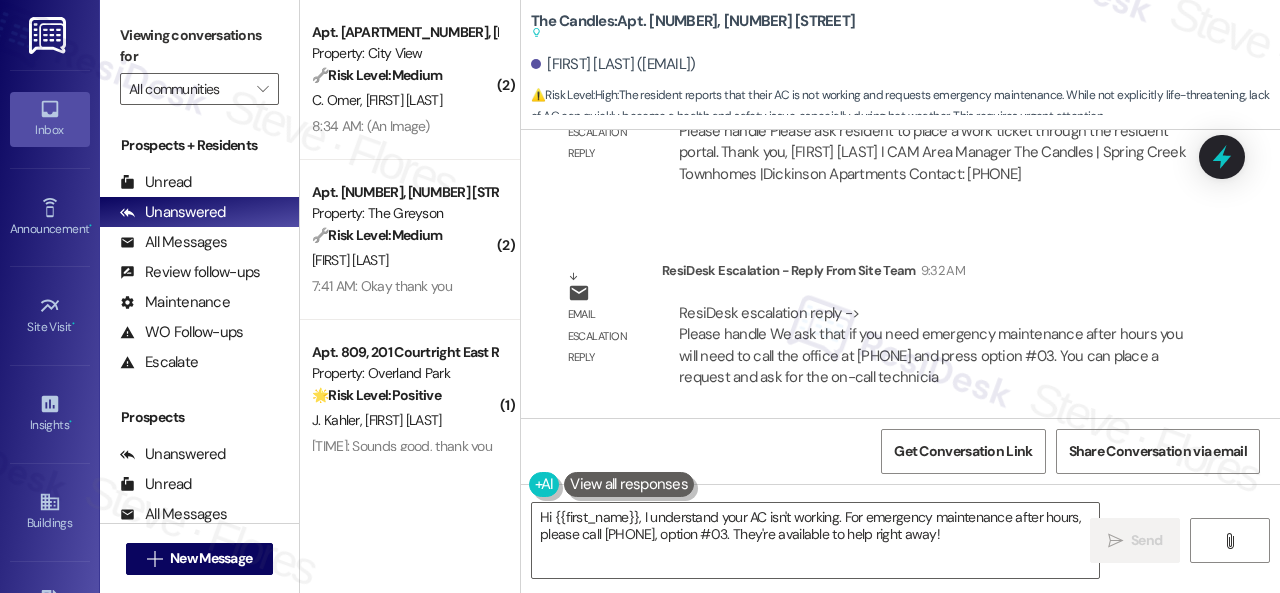 click on "Get Conversation Link Share Conversation via email" at bounding box center [900, 451] 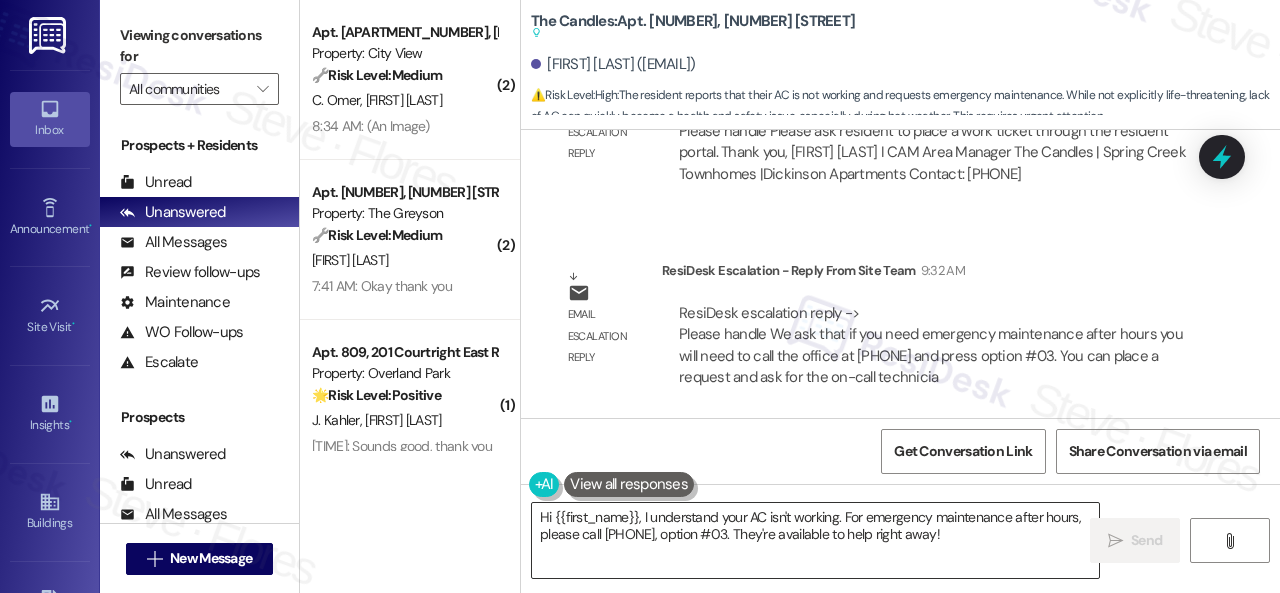 click on "Hi {{first_name}}, I understand your AC isn't working. For emergency maintenance after hours, please call [PHONE], option #03. They're available to help right away!" at bounding box center (815, 540) 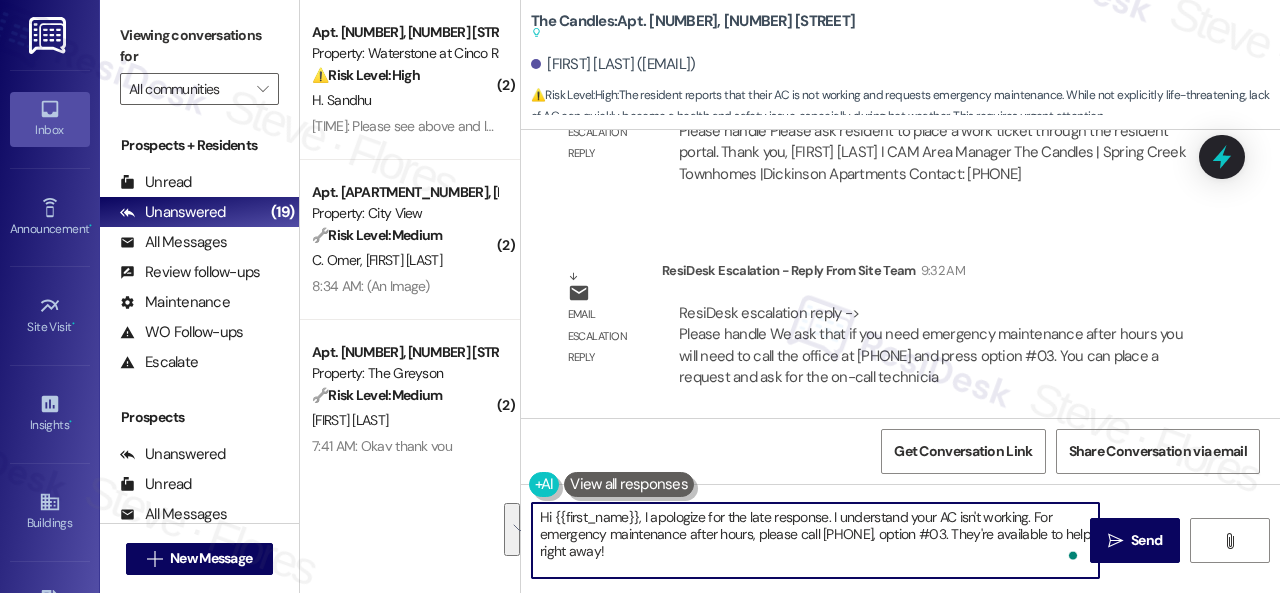 drag, startPoint x: 1034, startPoint y: 513, endPoint x: 1042, endPoint y: 569, distance: 56.568542 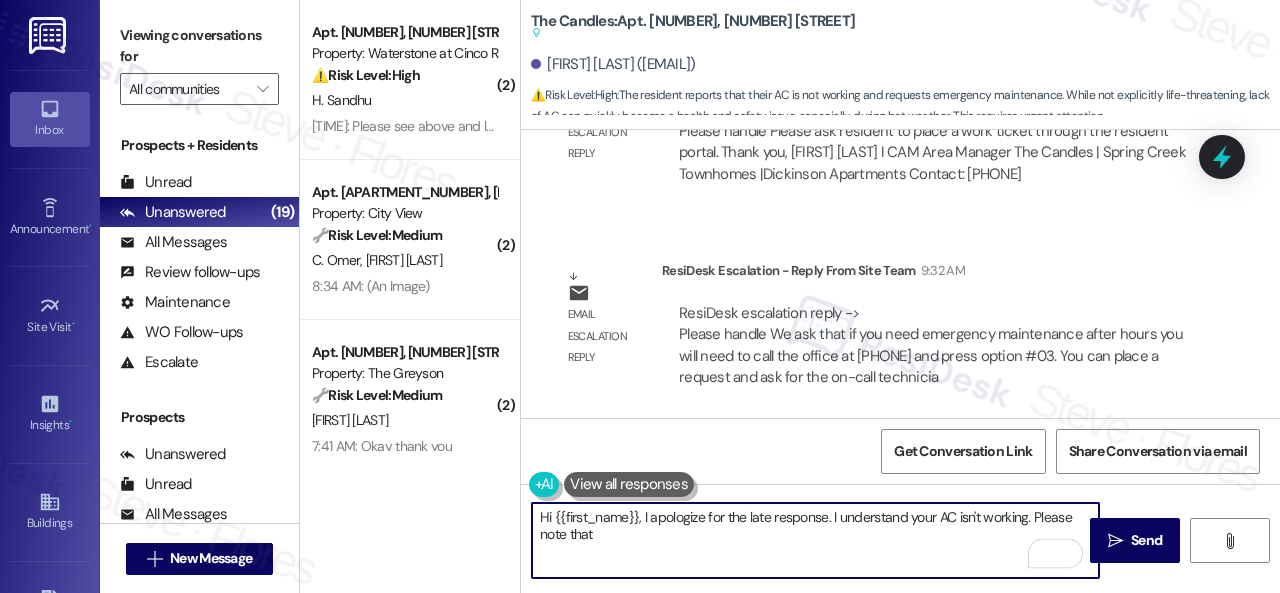 paste on "if you need emergency maintenance after hours you will need to call the office at [PHONE] and press option #03. You can place a request and ask for the on-call technician to return your phone call to discuss your emergency." 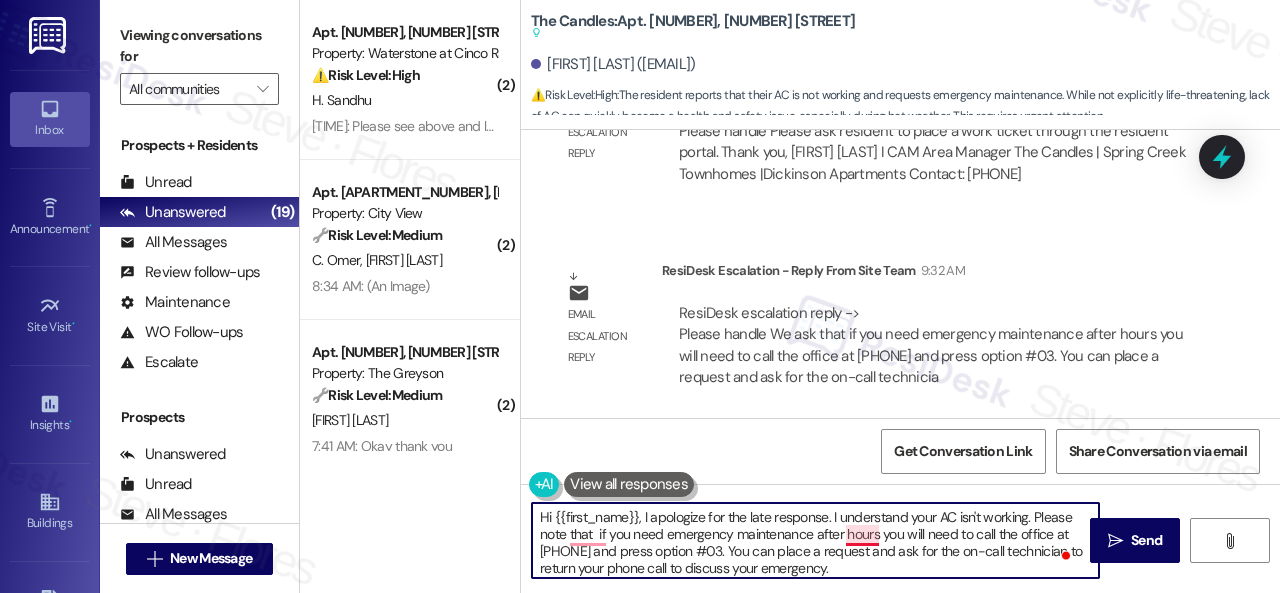 click on "Hi {{first_name}}, I apologize for the late response. I understand your AC isn't working. Please note that  if you need emergency maintenance after hours you will need to call the office at [PHONE] and press option #03. You can place a request and ask for the on-call technician to return your phone call to discuss your emergency." at bounding box center [815, 540] 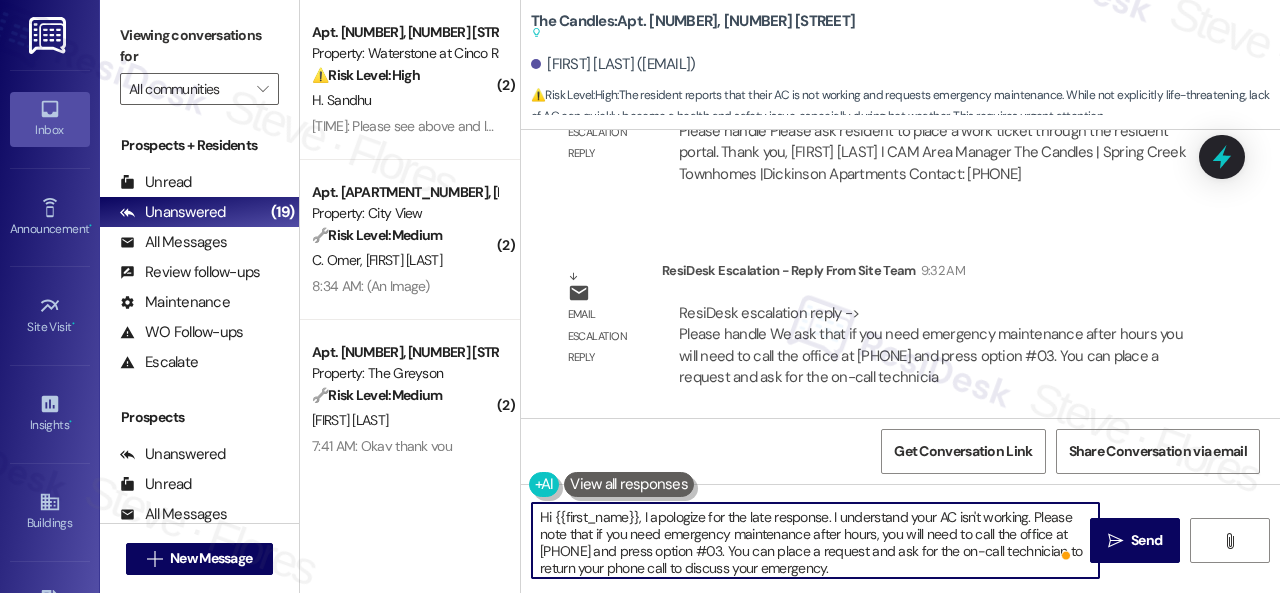 click on "Hi {{first_name}}, I apologize for the late response. I understand your AC isn't working. Please note that if you need emergency maintenance after hours, you will need to call the office at [PHONE] and press option #03. You can place a request and ask for the on-call technician to return your phone call to discuss your emergency." at bounding box center [815, 540] 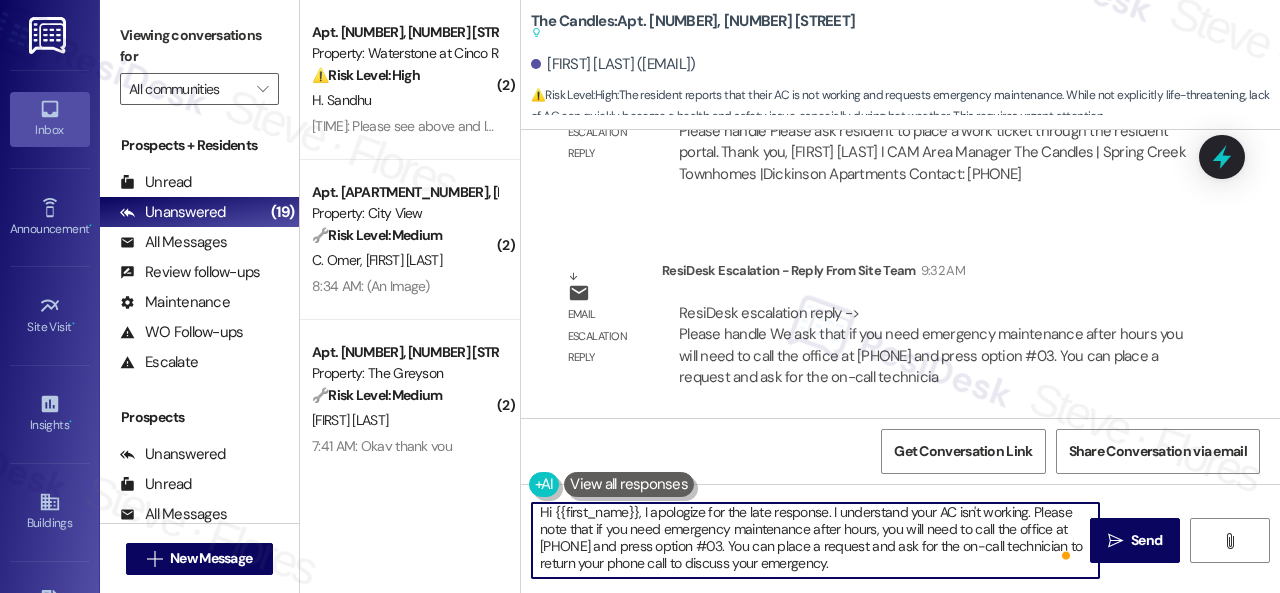 scroll, scrollTop: 34, scrollLeft: 0, axis: vertical 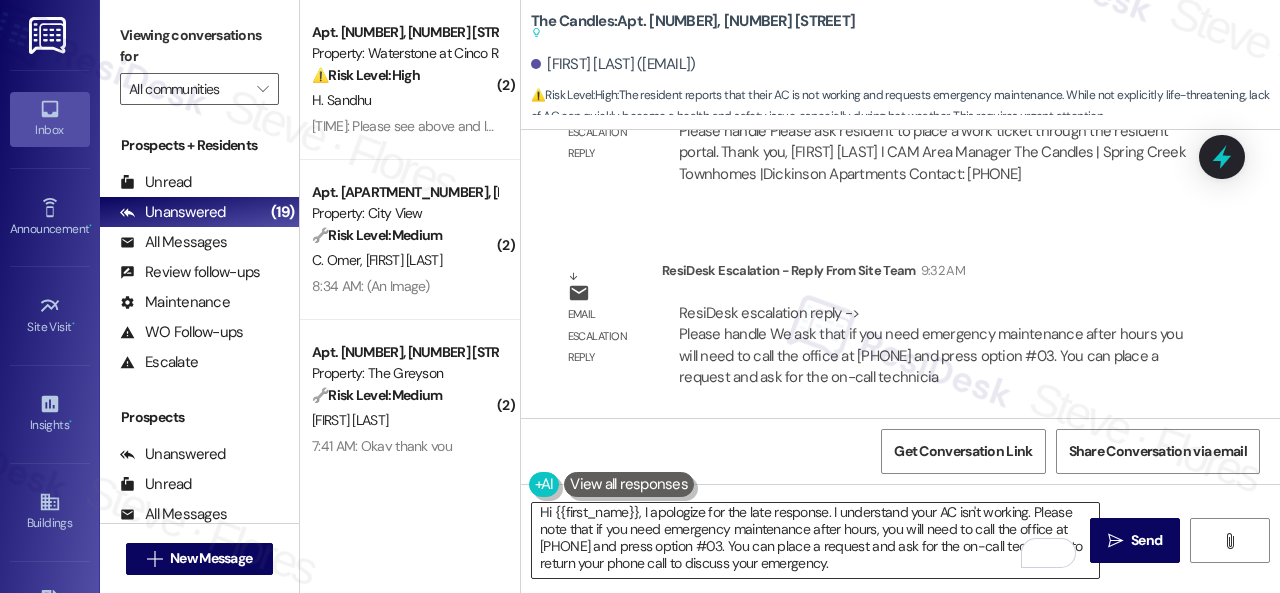 click on "Hi {{first_name}}, I apologize for the late response. I understand your AC isn't working. Please note that if you need emergency maintenance after hours, you will need to call the office at [PHONE] and press option #03. You can place a request and ask for the on-call technician to return your phone call to discuss your emergency." at bounding box center [815, 540] 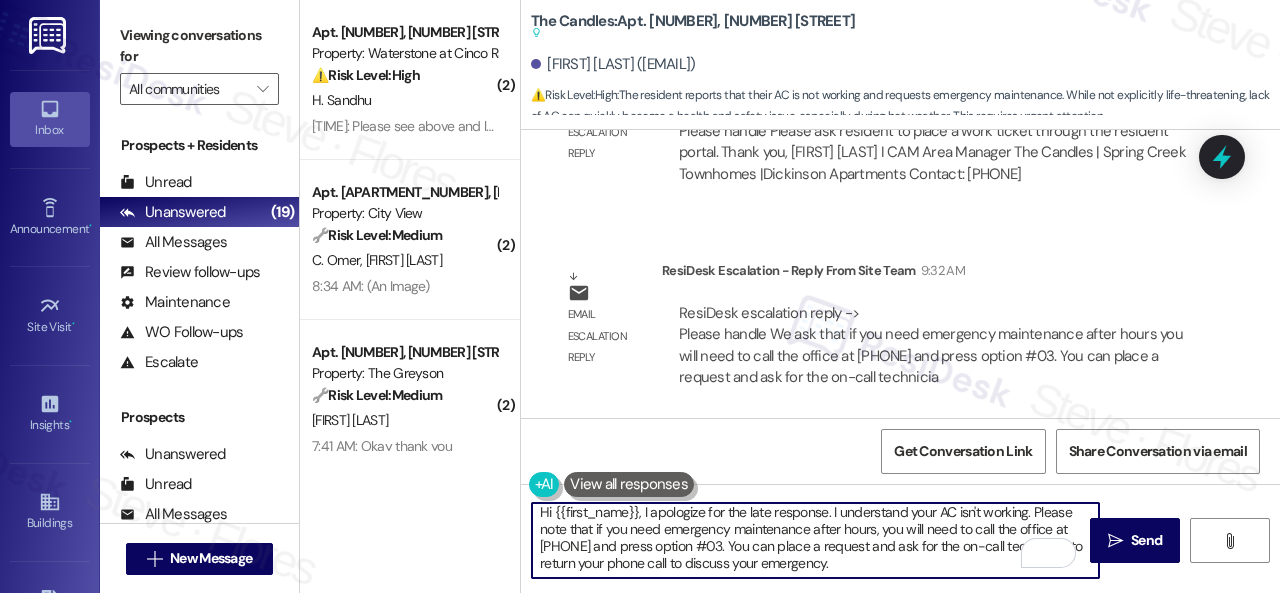 paste on "Have you already submitted a work order?" 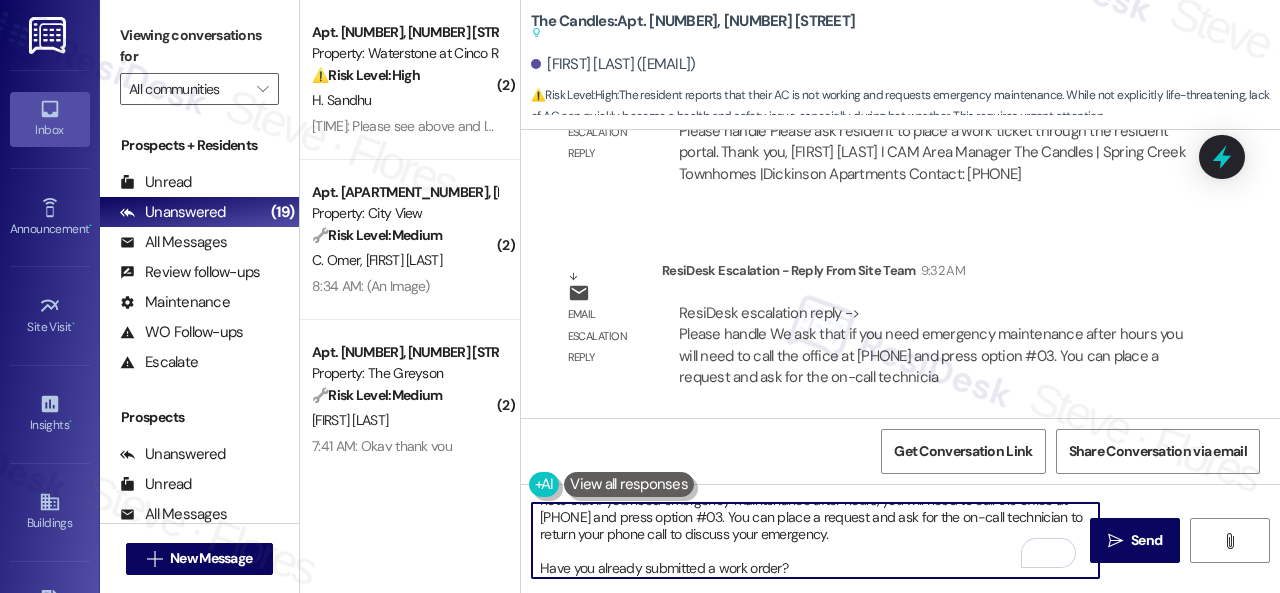 click on "Hi {{first_name}}, I apologize for the late response. I understand your AC isn't working. Please note that if you need emergency maintenance after hours, you will need to call the office at [PHONE] and press option #03. You can place a request and ask for the on-call technician to return your phone call to discuss your emergency.
Have you already submitted a work order?" at bounding box center (815, 540) 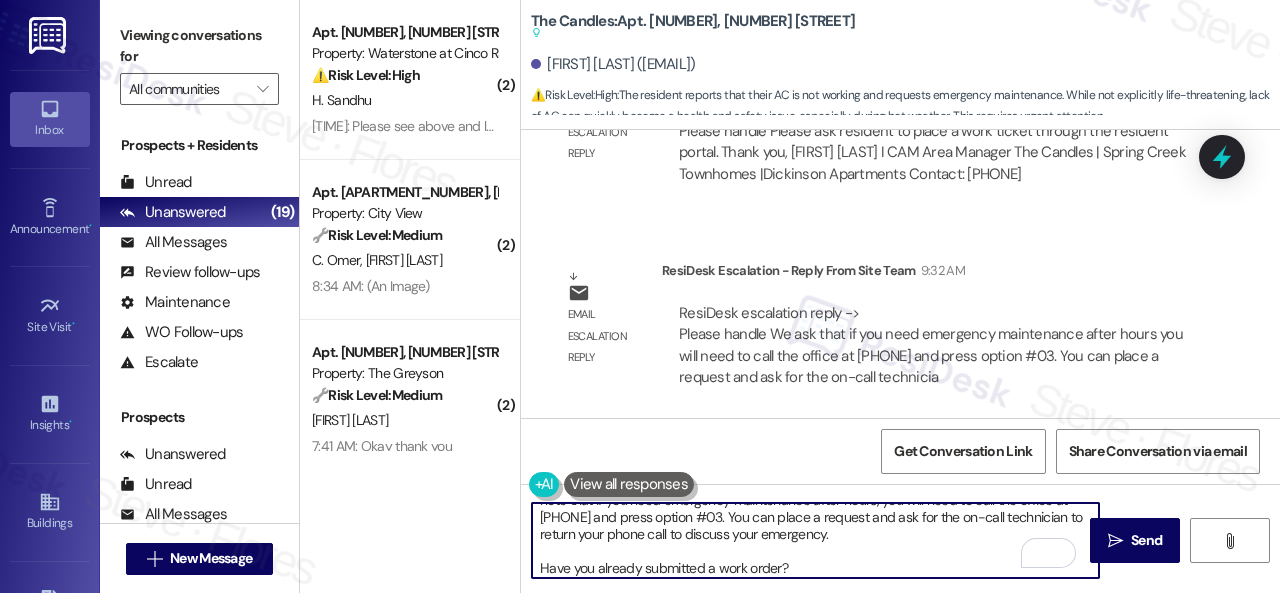 paste on "If not, I'll be happy to submit a work order on your behalf. Is your AC running but not blowing cold air, or is it not turning on at all? Any specific details or photos would be helpful.
Note: Due to limited availability, our maintenance team isn't able to call or schedule visits in advance. By submitting a work order, you're permitting them to enter your apartment, even if you're not home. If any children may be alone during the visit, please let me know so we can inform the team." 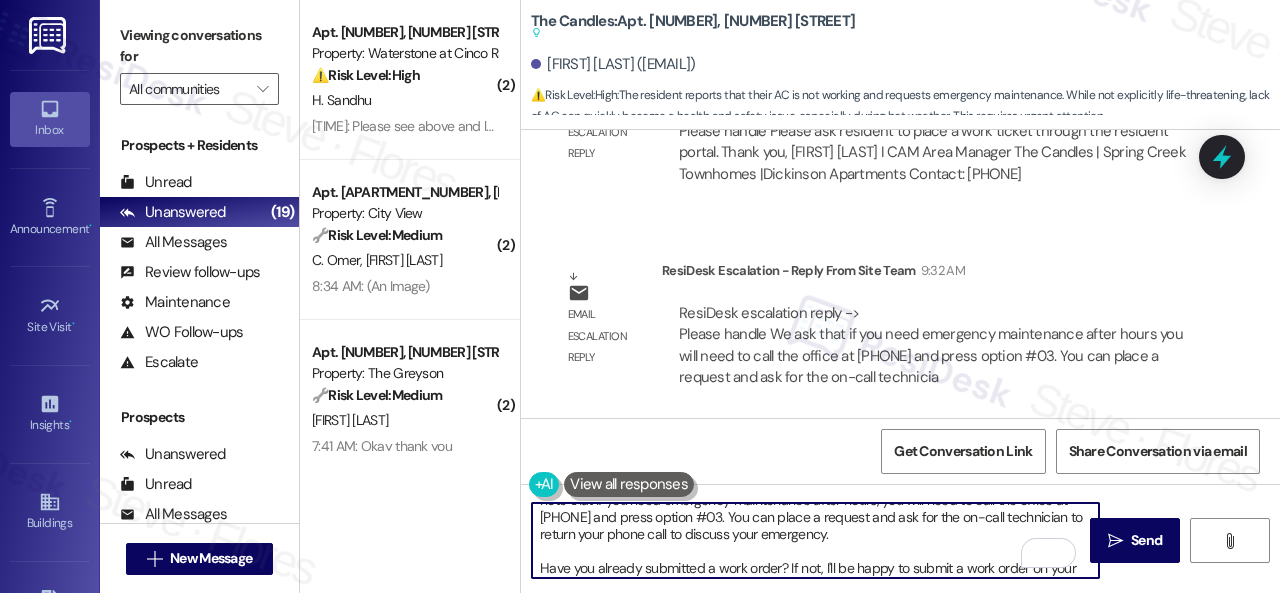 scroll, scrollTop: 152, scrollLeft: 0, axis: vertical 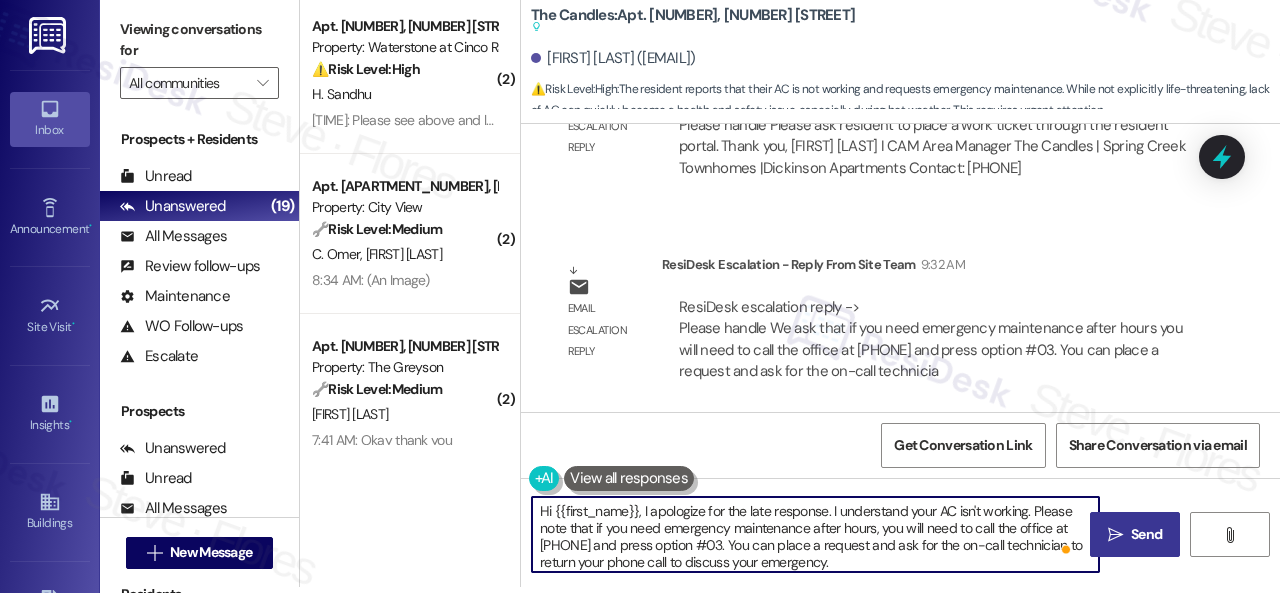 type on "Hi {{first_name}}, I apologize for the late response. I understand your AC isn't working. Please note that if you need emergency maintenance after hours, you will need to call the office at 217-610-8533 and press option #03. You can place a request and ask for the on-call technician to return your phone call to discuss your emergency.
Have you already submitted a work order? If not, I'll be happy to submit a work order on your behalf. Is your AC running but not blowing cold air, or is it not turning on at all? Any specific details or photos would be helpful.
Note: Due to limited availability, our maintenance team isn't able to call or schedule visits in advance. By submitting a work order, you're permitting them to enter your apartment, even if you're not home. If any children may be alone during the visit, please let me know so we can inform the team." 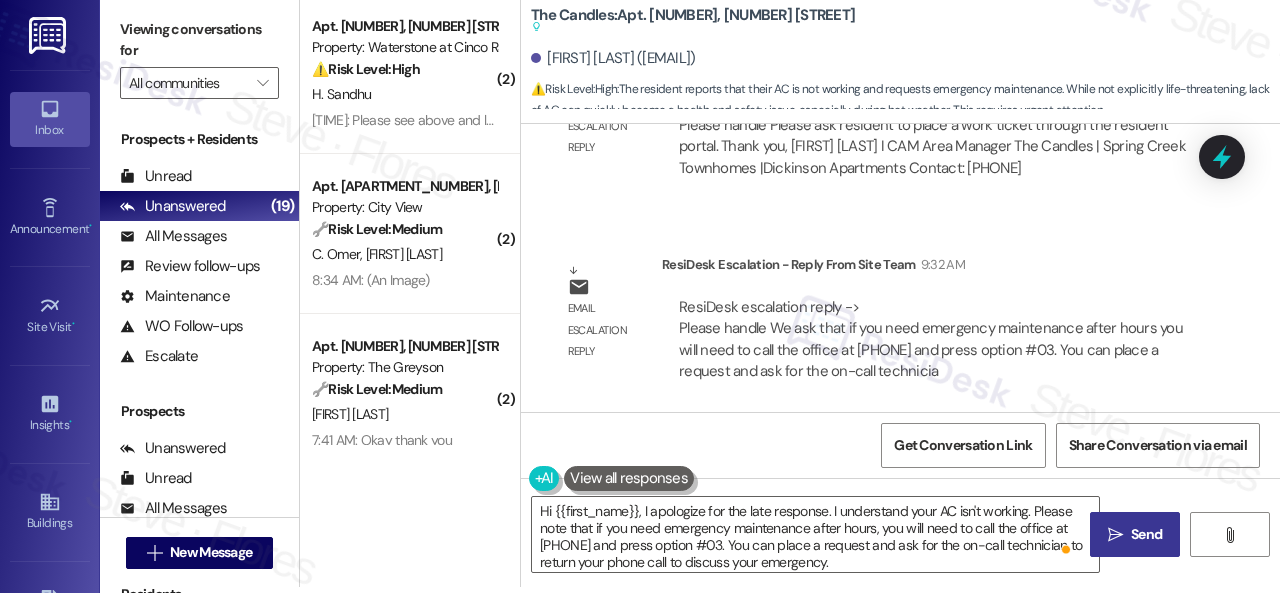 click on " Send" at bounding box center (1135, 534) 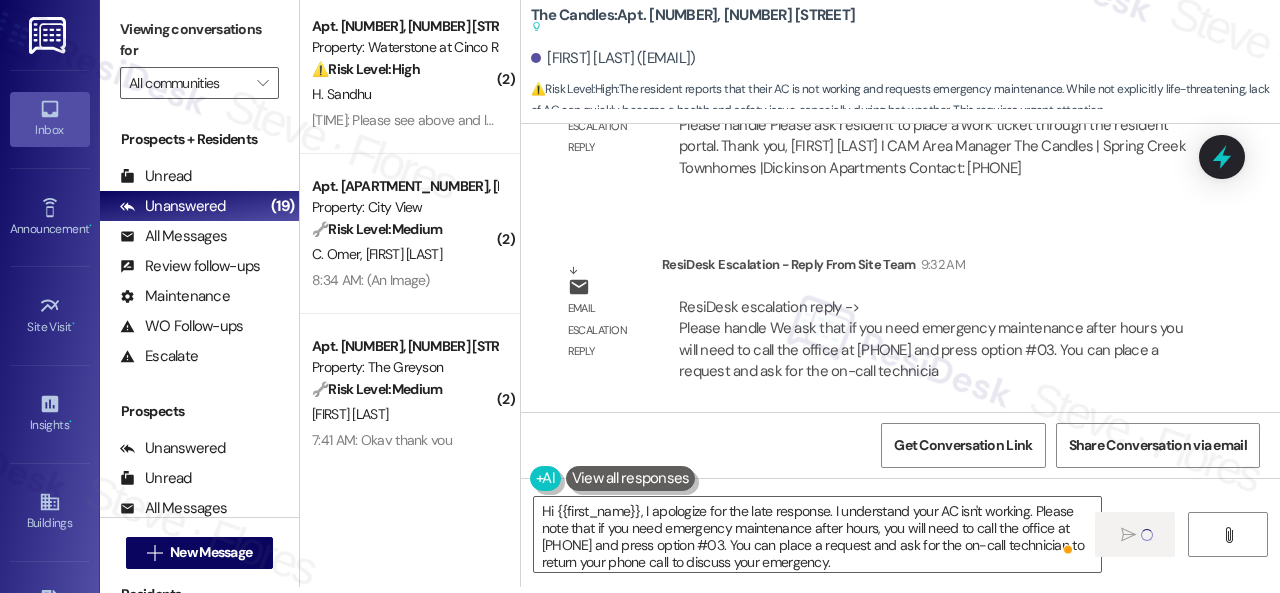 type 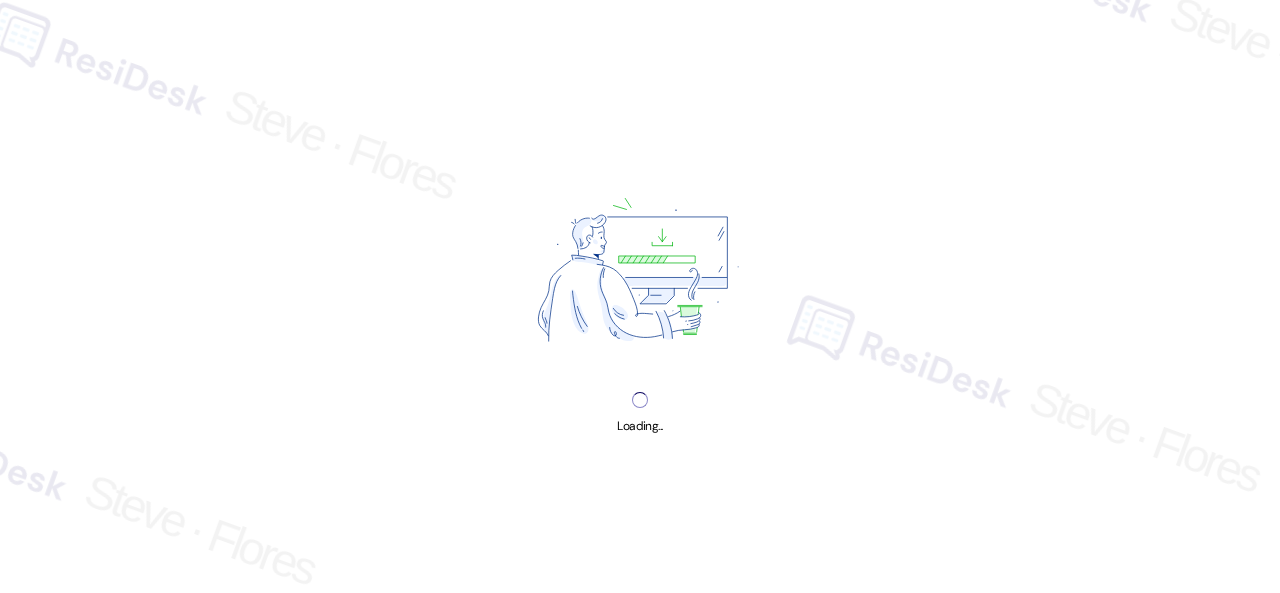 scroll, scrollTop: 0, scrollLeft: 0, axis: both 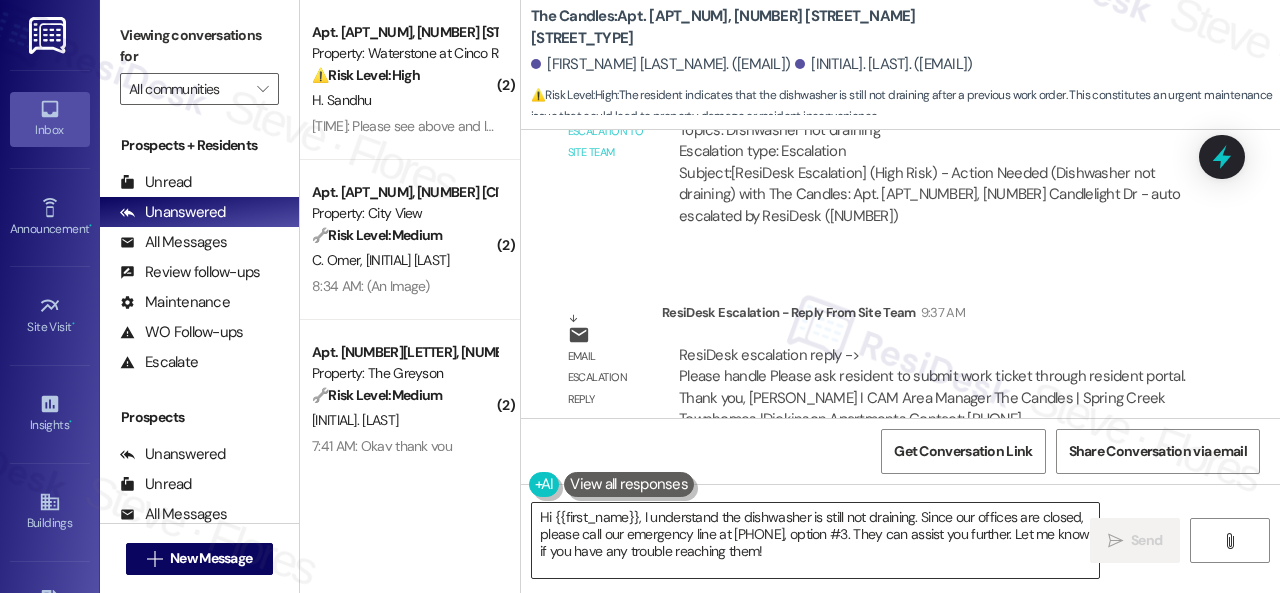 drag, startPoint x: 834, startPoint y: 563, endPoint x: 790, endPoint y: 548, distance: 46.486557 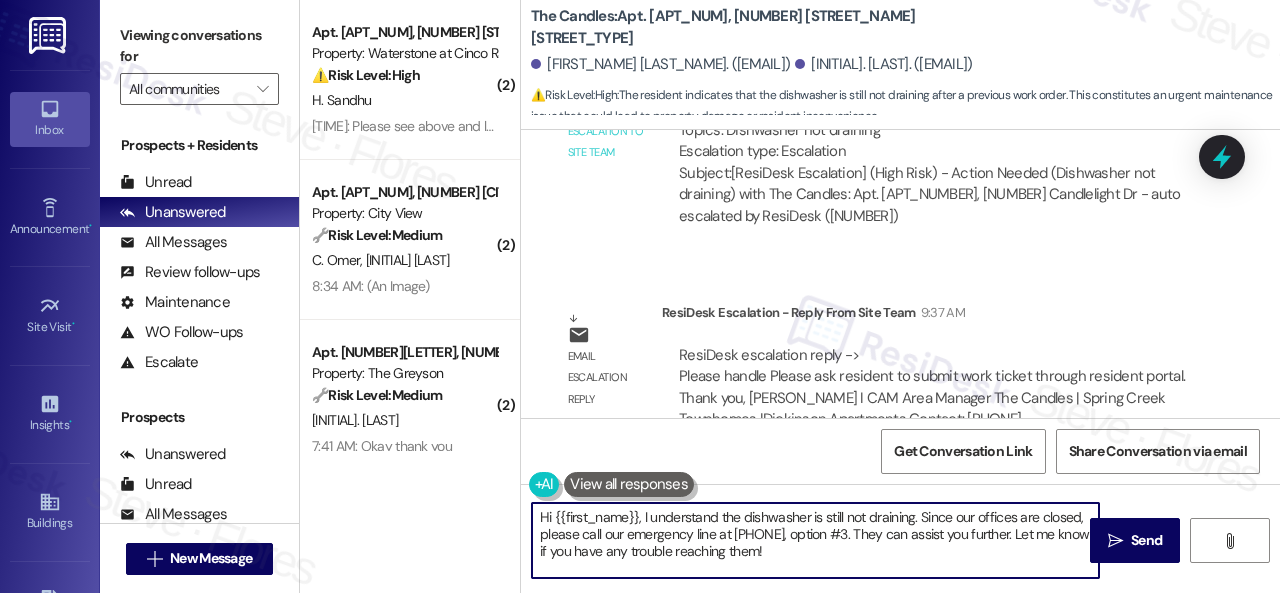 drag, startPoint x: 790, startPoint y: 548, endPoint x: 434, endPoint y: 471, distance: 364.23206 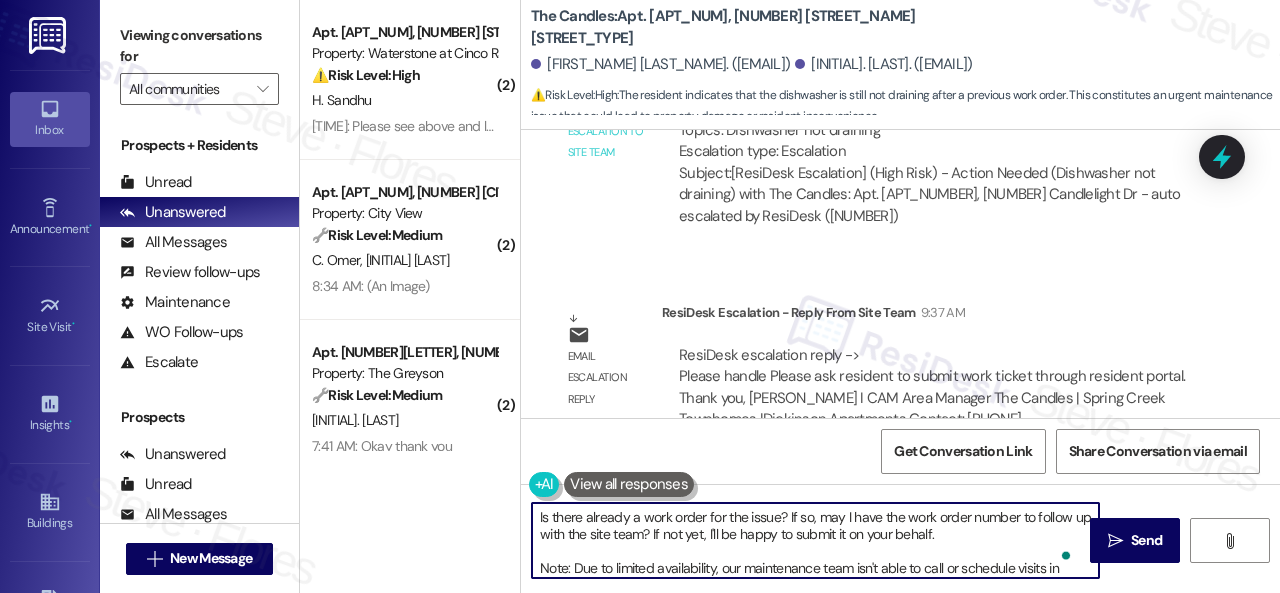 scroll, scrollTop: 50, scrollLeft: 0, axis: vertical 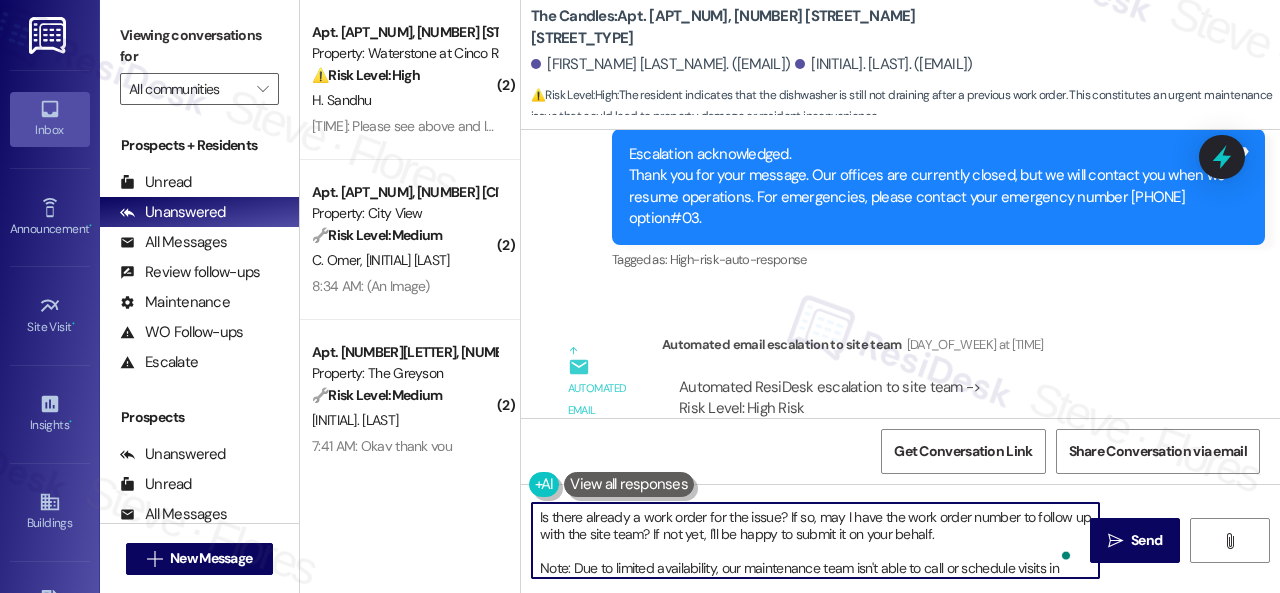 click on "Is there already a work order for the issue? If so, may I have the work order number to follow up with the site team? If not yet, I'll be happy to submit it on your behalf.
Note: Due to limited availability, our maintenance team isn't able to call or schedule visits in advance. By submitting a work order, you're permitting them to enter your apartment, even if you're not home. If any children may be alone during the visit, please let me know so we can inform the team." at bounding box center [815, 540] 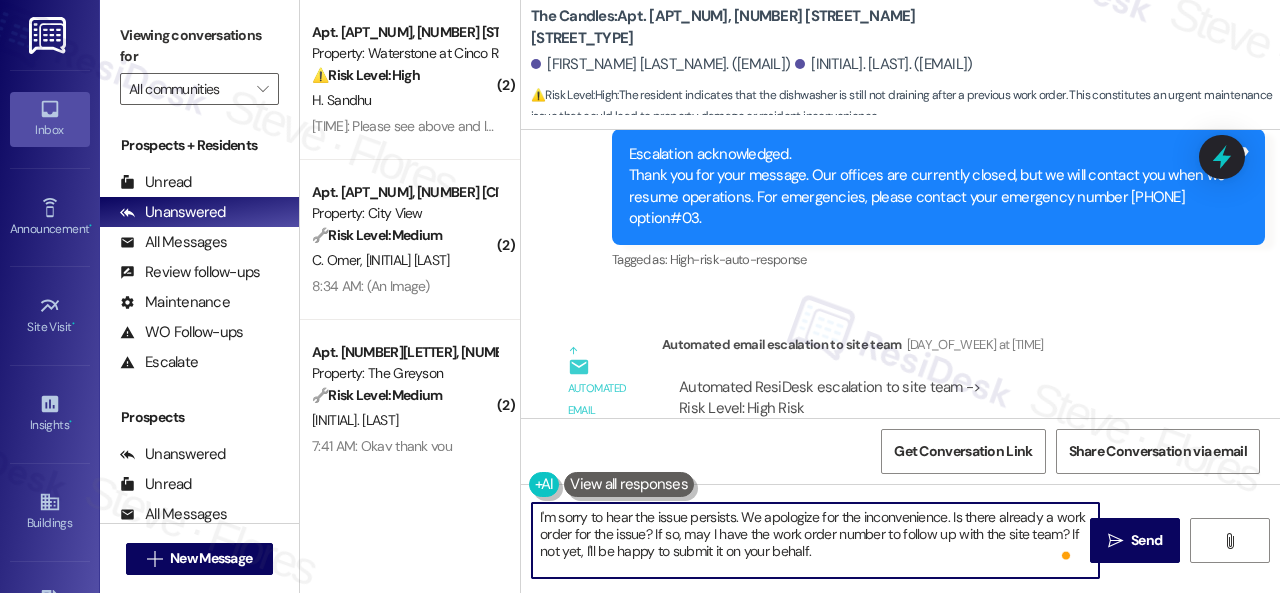 scroll, scrollTop: 50, scrollLeft: 0, axis: vertical 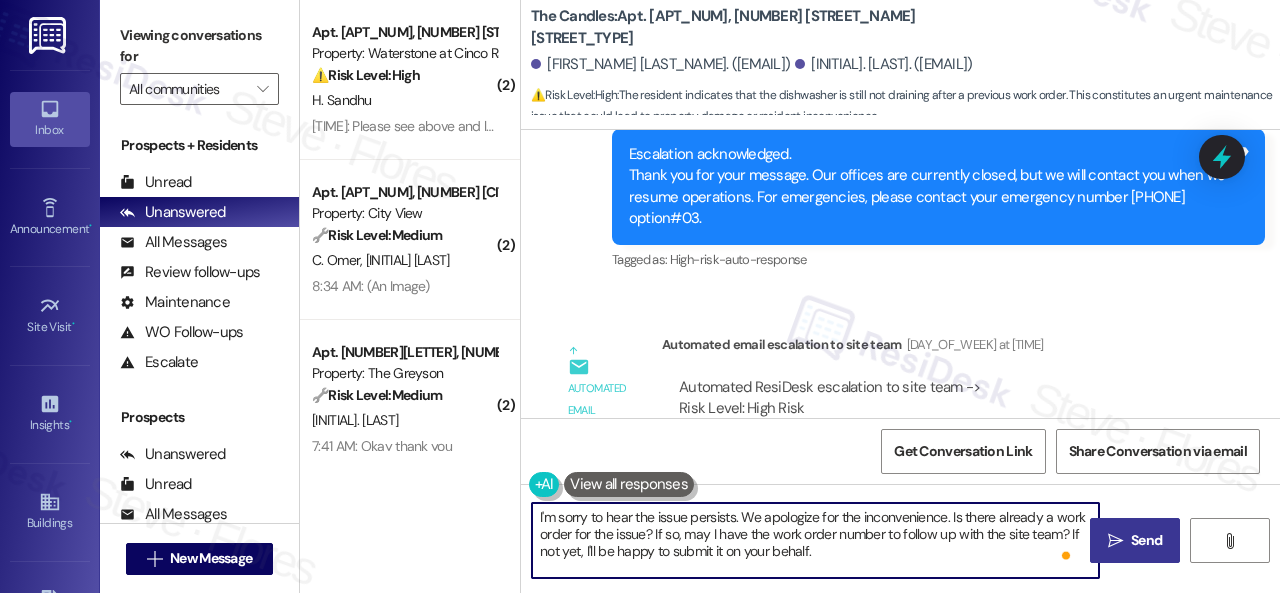 type on "I'm sorry to hear the issue persists. We apologize for the inconvenience. Is there already a work order for the issue? If so, may I have the work order number to follow up with the site team? If not yet, I'll be happy to submit it on your behalf.
Note: Due to limited availability, our maintenance team isn't able to call or schedule visits in advance. By submitting a work order, you're permitting them to enter your apartment, even if you're not home. If any children may be alone during the visit, please let me know so we can inform the team." 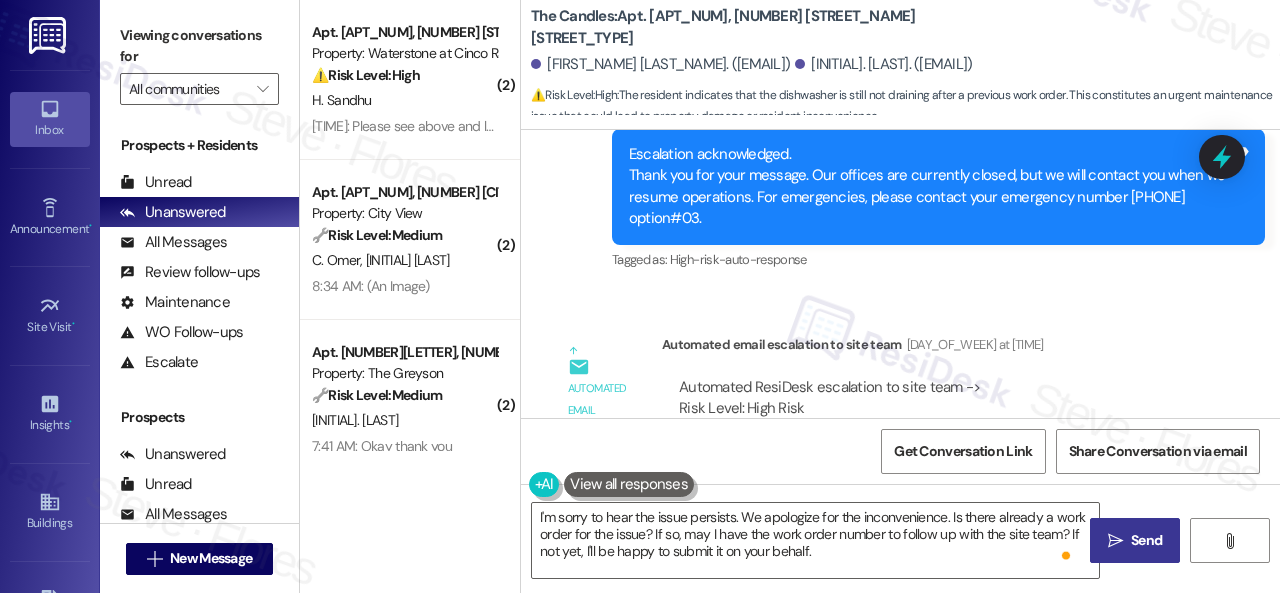 click on "Send" at bounding box center [1146, 540] 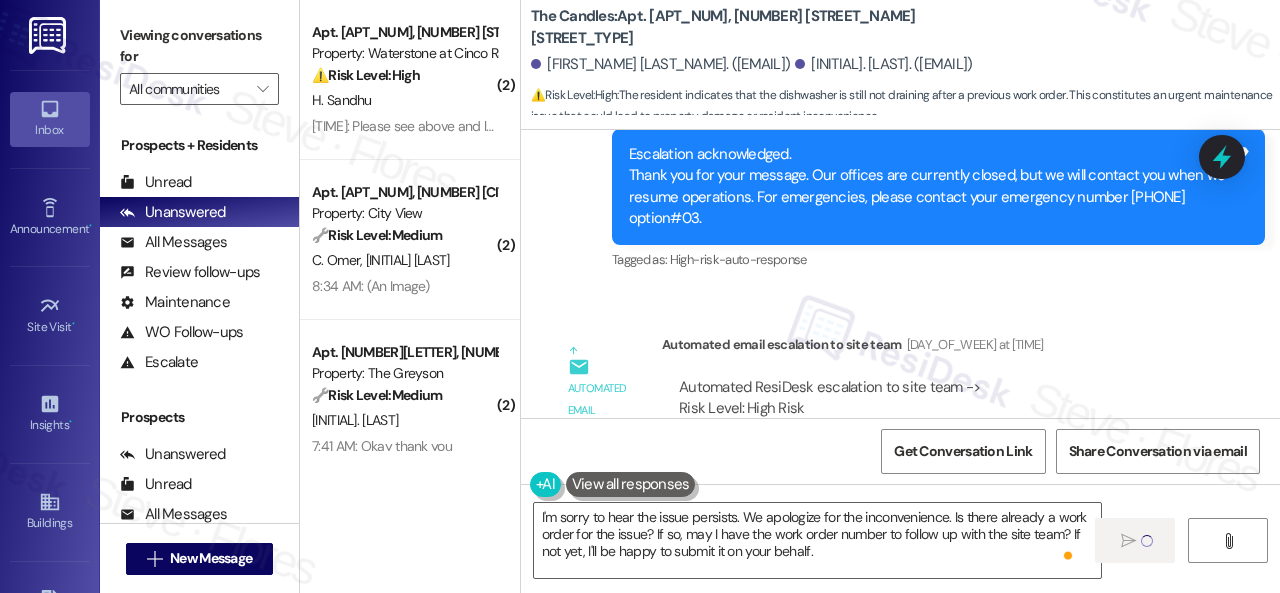 type 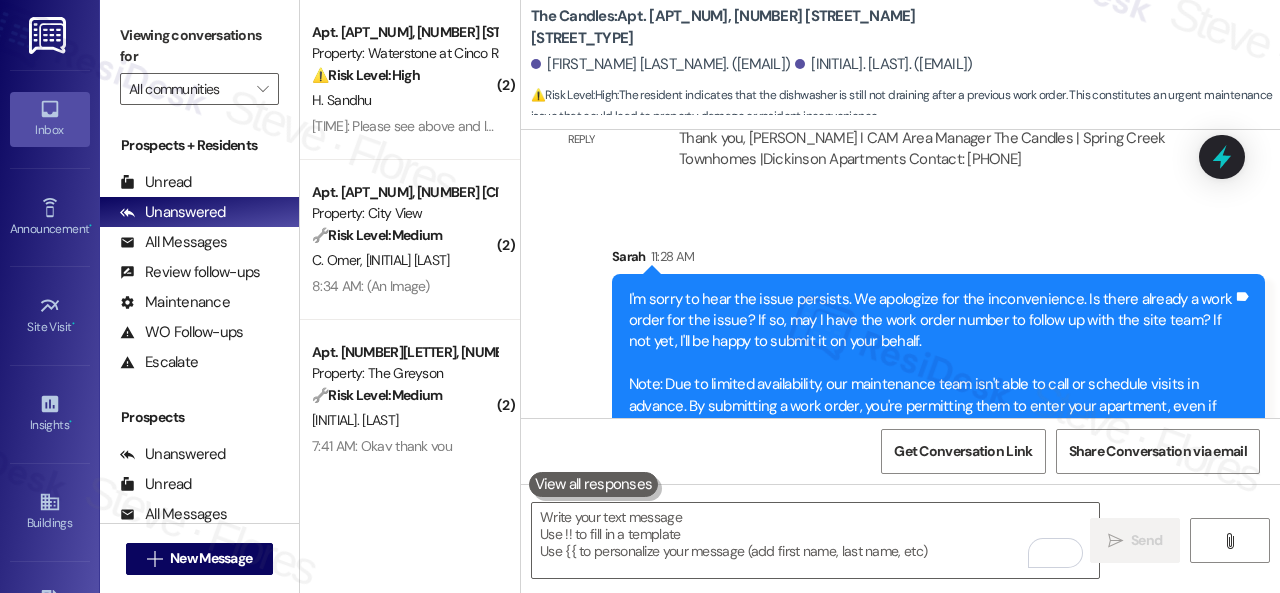 scroll, scrollTop: 10262, scrollLeft: 0, axis: vertical 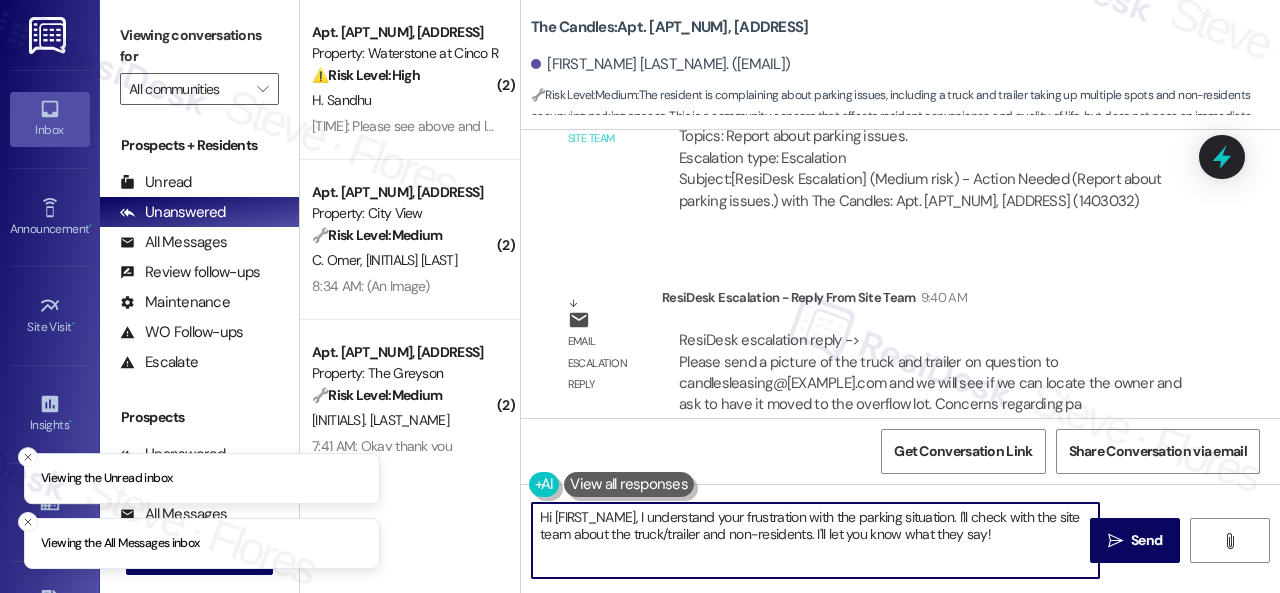 drag, startPoint x: 1033, startPoint y: 545, endPoint x: 625, endPoint y: 529, distance: 408.3136 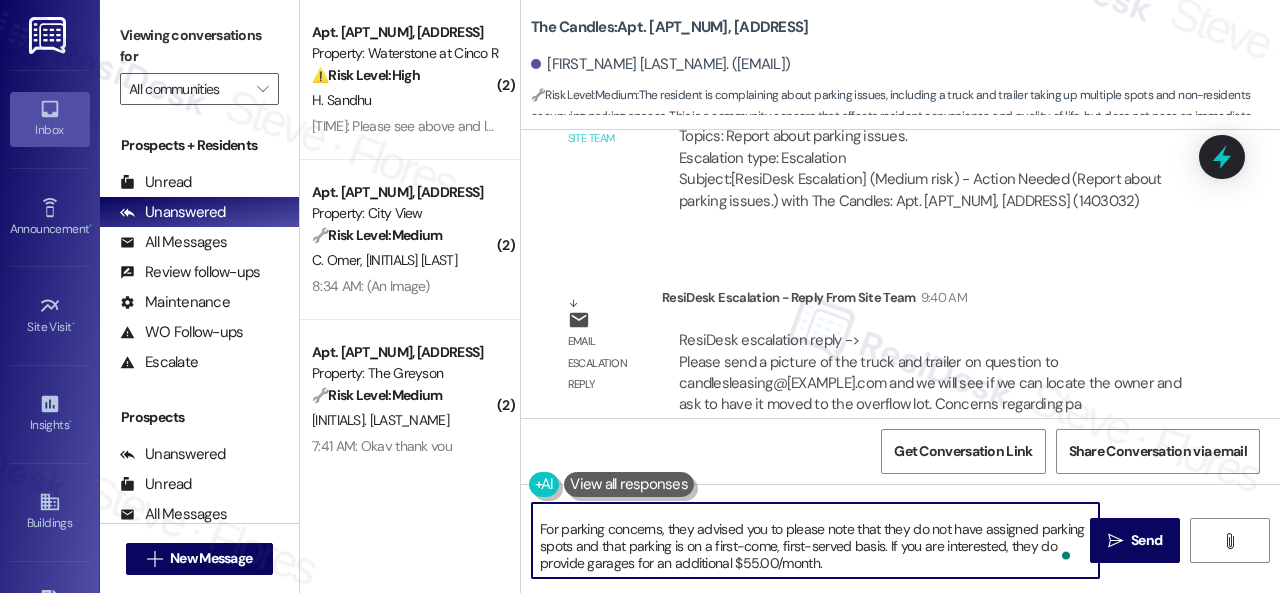 scroll, scrollTop: 0, scrollLeft: 0, axis: both 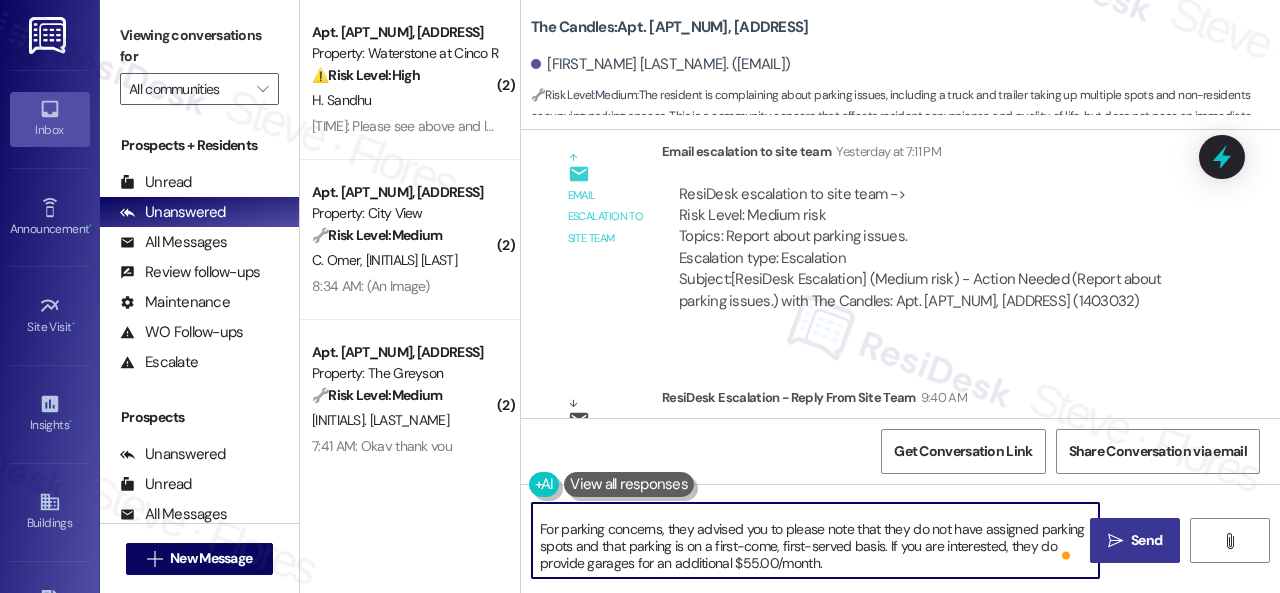 type on "Hello! The site team advised that you send a picture of the truck and trailer in question to candlesleasing@nolanred.com, and they will see if they can locate the owner and ask to have it moved to the overflow lot.
For parking concerns, they advised you to please note that they do not have assigned parking spots and that parking is on a first-come, first-served basis. If you are interested, they do provide garages for an additional $55.00/month." 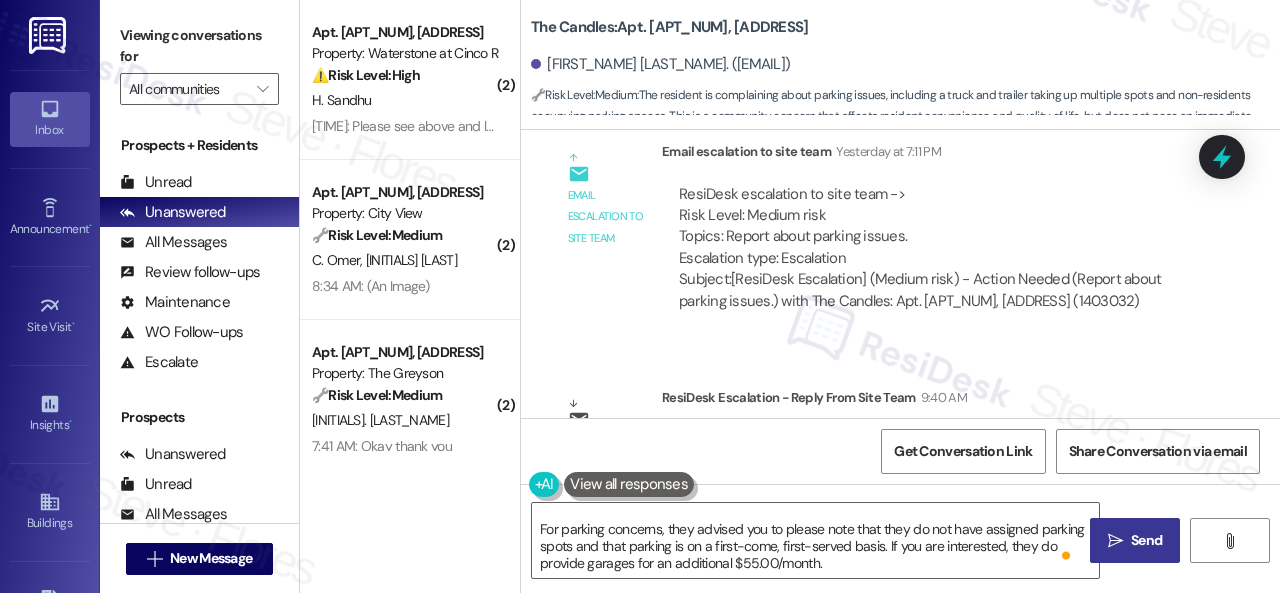 click on "Send" at bounding box center (1146, 540) 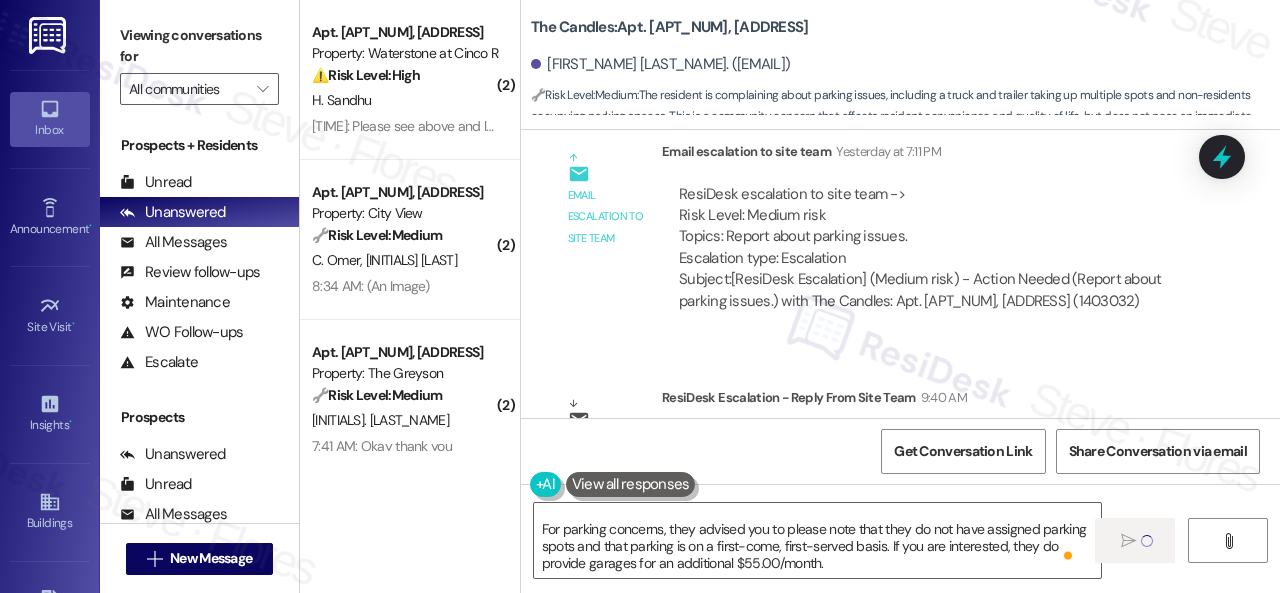 type 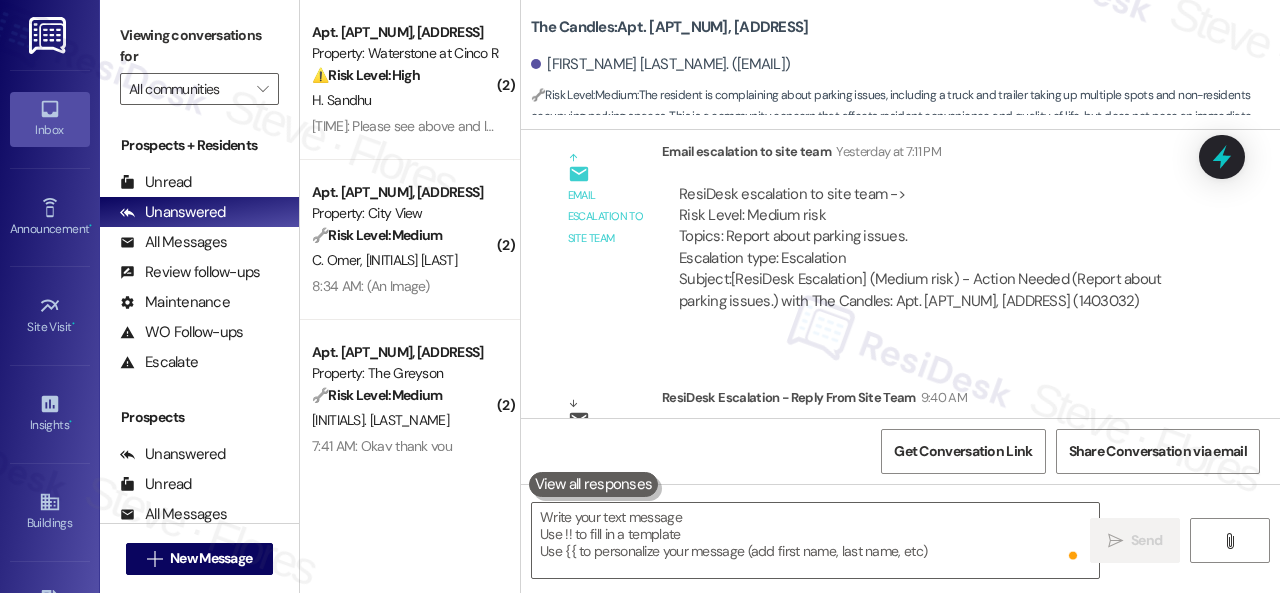 scroll, scrollTop: 0, scrollLeft: 0, axis: both 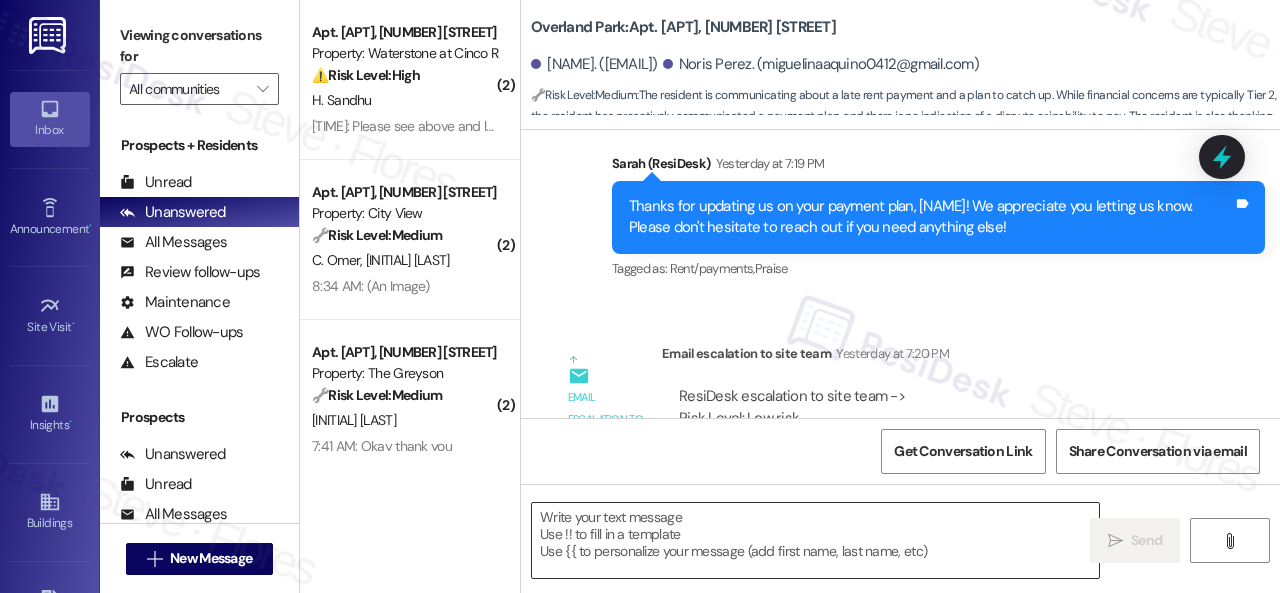 click at bounding box center [815, 540] 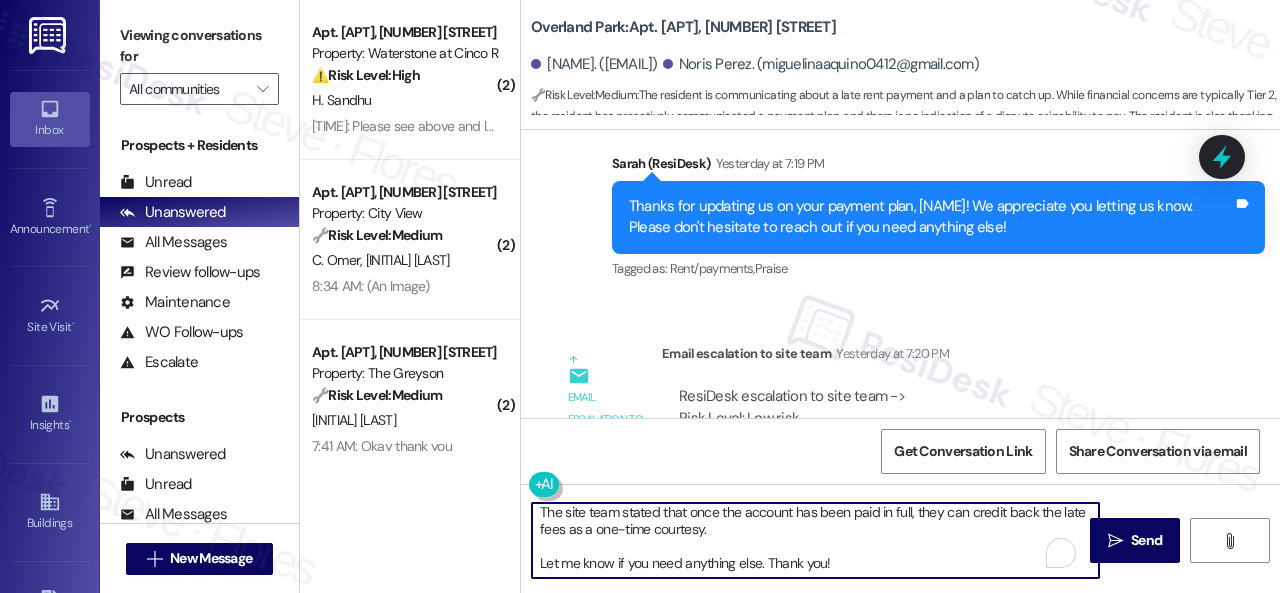 scroll, scrollTop: 0, scrollLeft: 0, axis: both 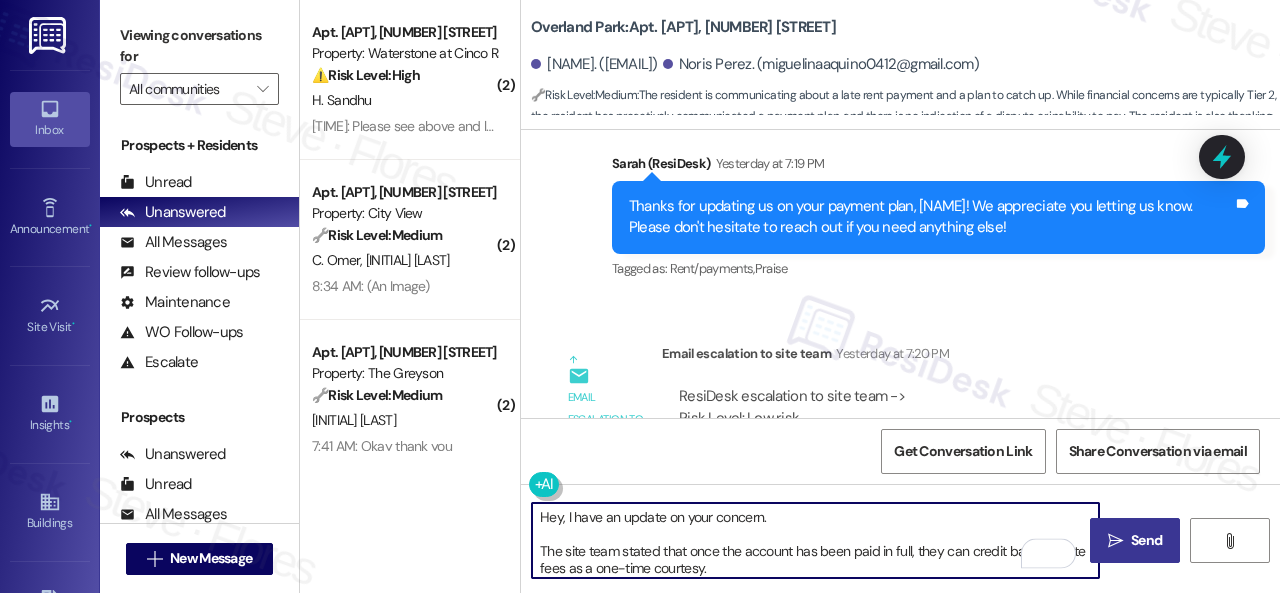 type on "Hey, I have an update on your concern.
The site team stated that once the account has been paid in full, they can credit back the late fees as a one-time courtesy.
Let me know if you need anything else. Thank you!" 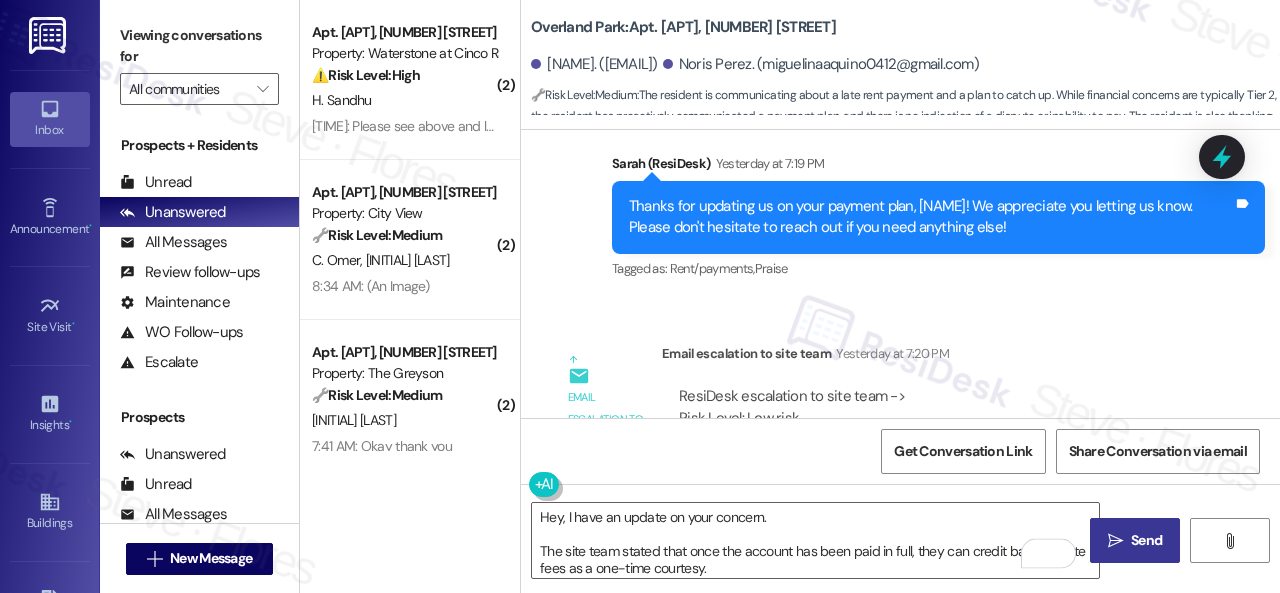 click on "Send" at bounding box center (1146, 540) 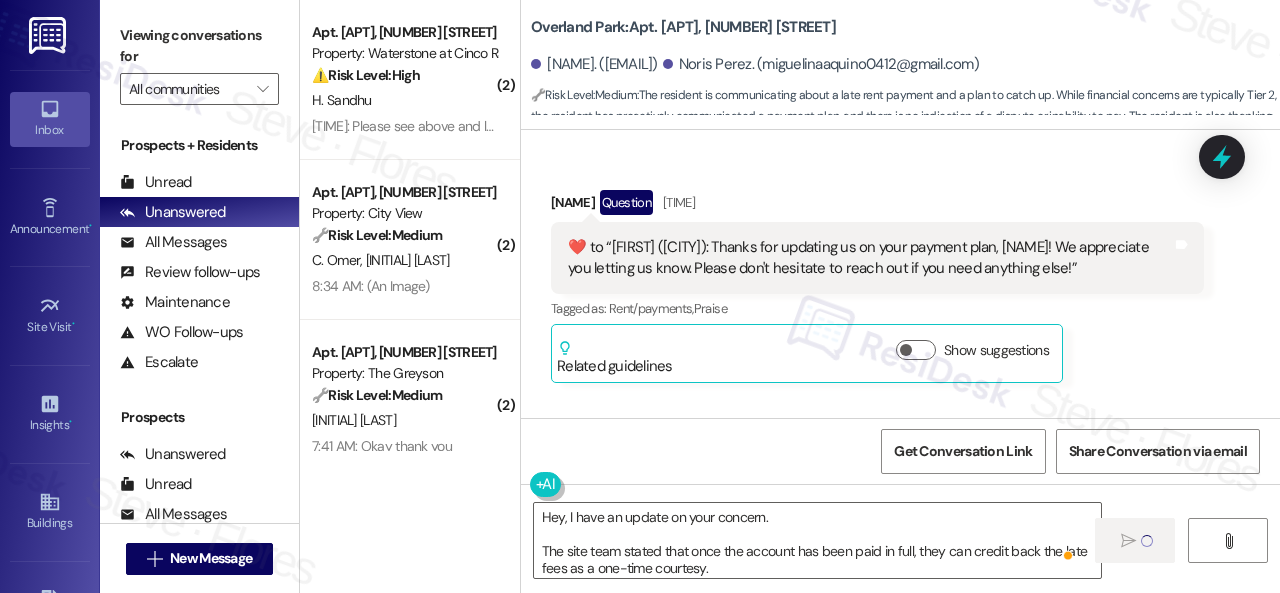 type 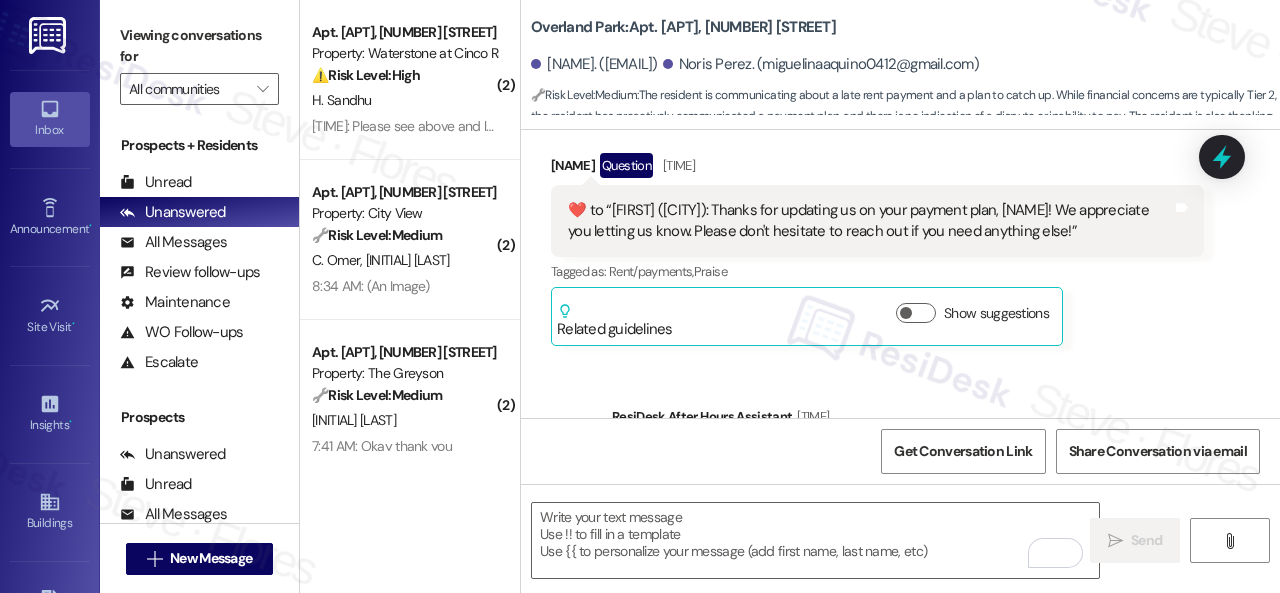 scroll, scrollTop: 2055, scrollLeft: 0, axis: vertical 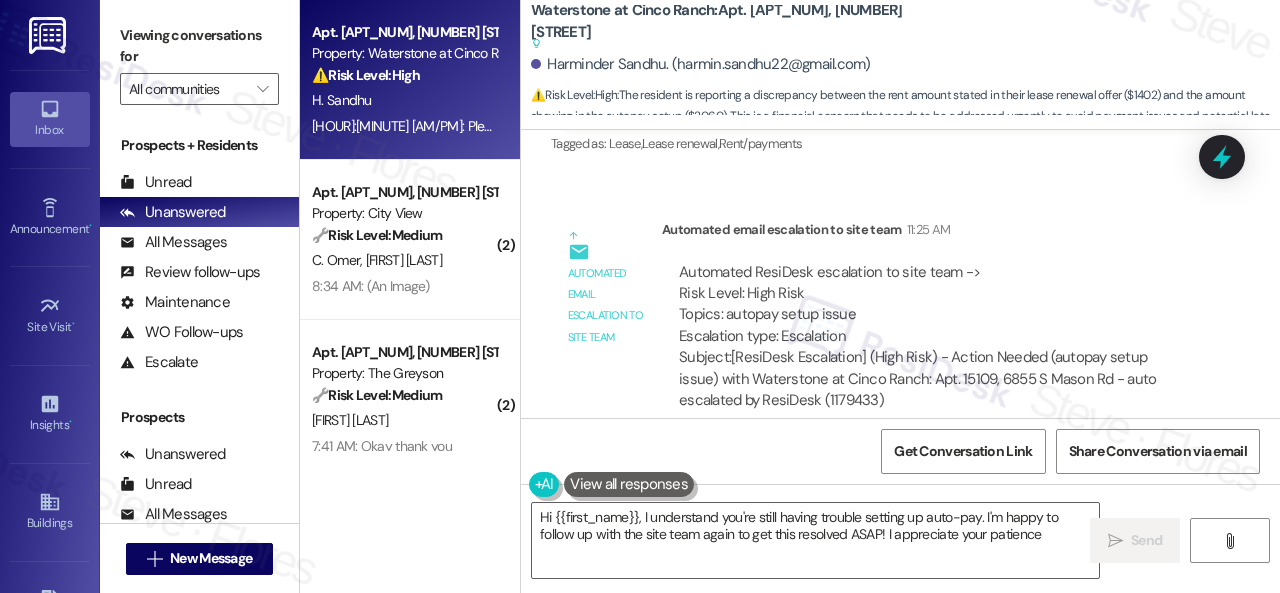 type on "Hi {{first_name}}, I understand you're still having trouble setting up auto-pay. I'm happy to follow up with the site team again to get this resolved ASAP! I appreciate your patience." 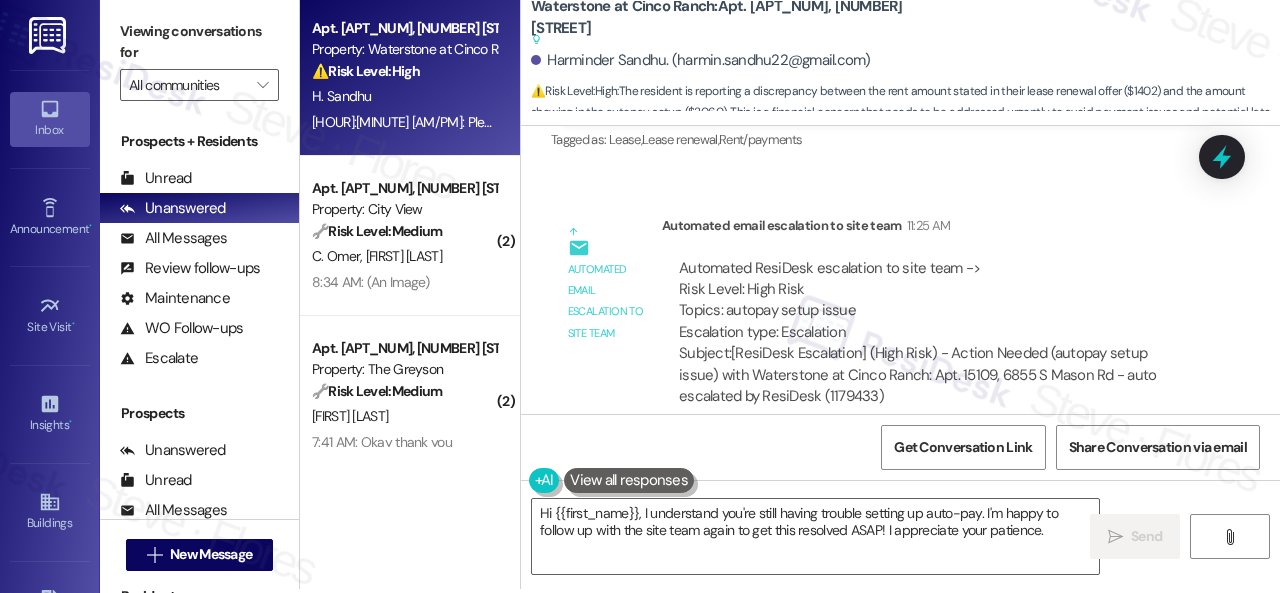 scroll, scrollTop: 6, scrollLeft: 0, axis: vertical 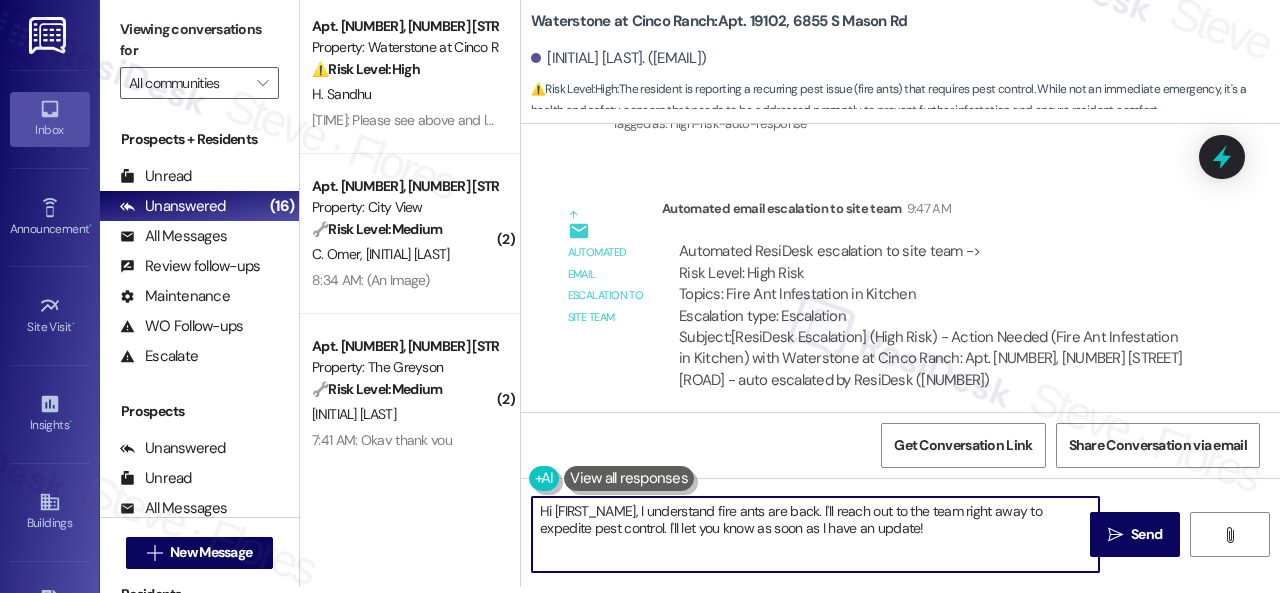 drag, startPoint x: 822, startPoint y: 514, endPoint x: 977, endPoint y: 522, distance: 155.20631 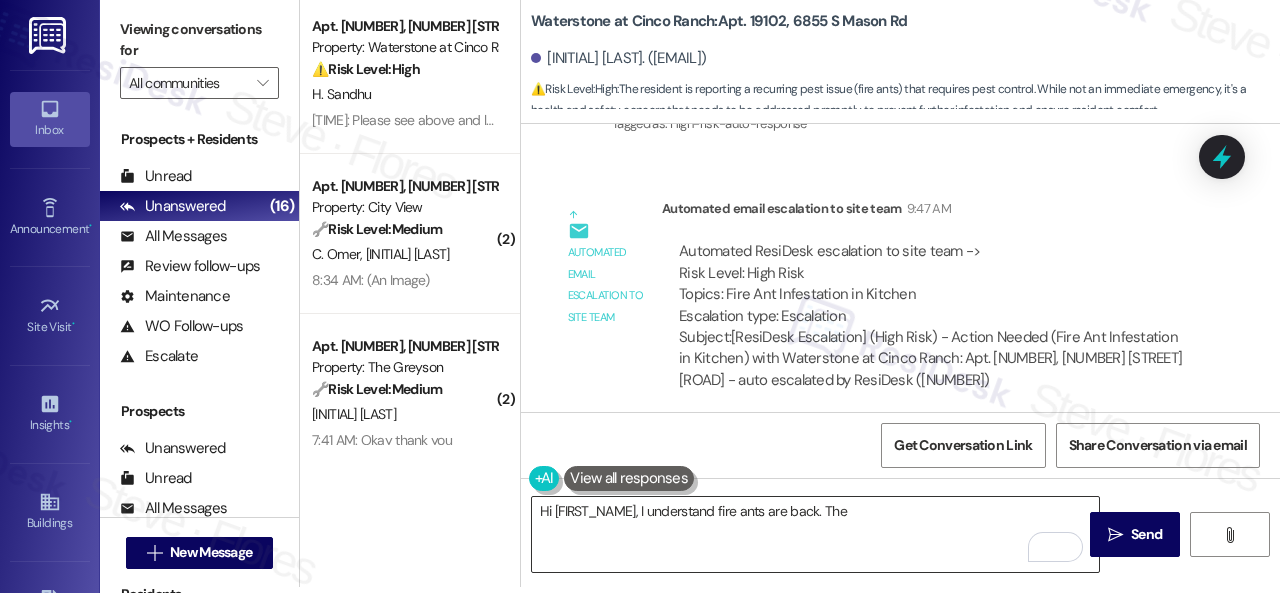 click on "Hi [FIRST_NAME], I understand fire ants are back. The" at bounding box center (815, 534) 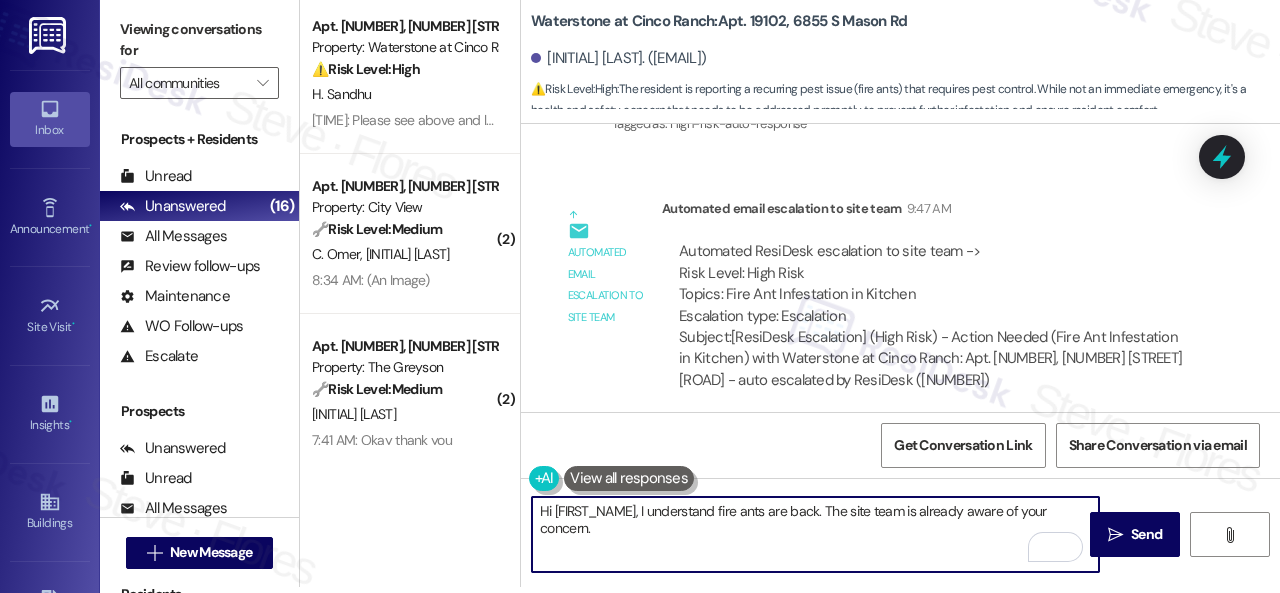 click on "Hi [FIRST_NAME], I understand fire ants are back. The site team is already aware of your concern." at bounding box center (815, 534) 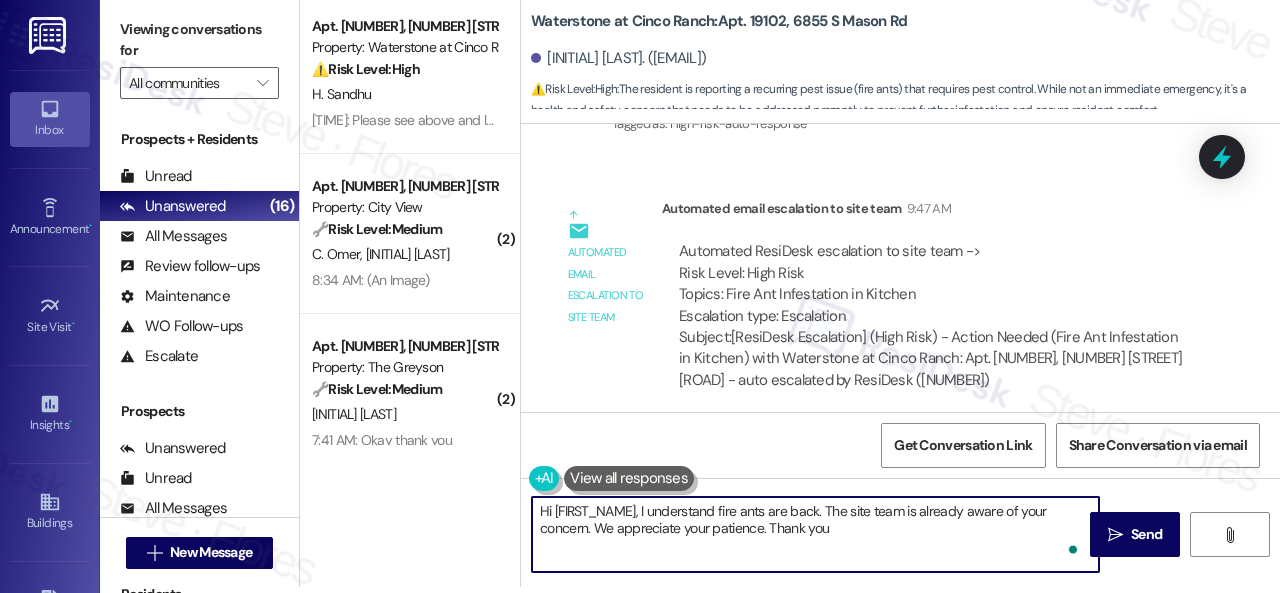 type on "Hi [FIRST_NAME], I understand fire ants are back. The site team is already aware of your concern. We appreciate your patience. Thank you." 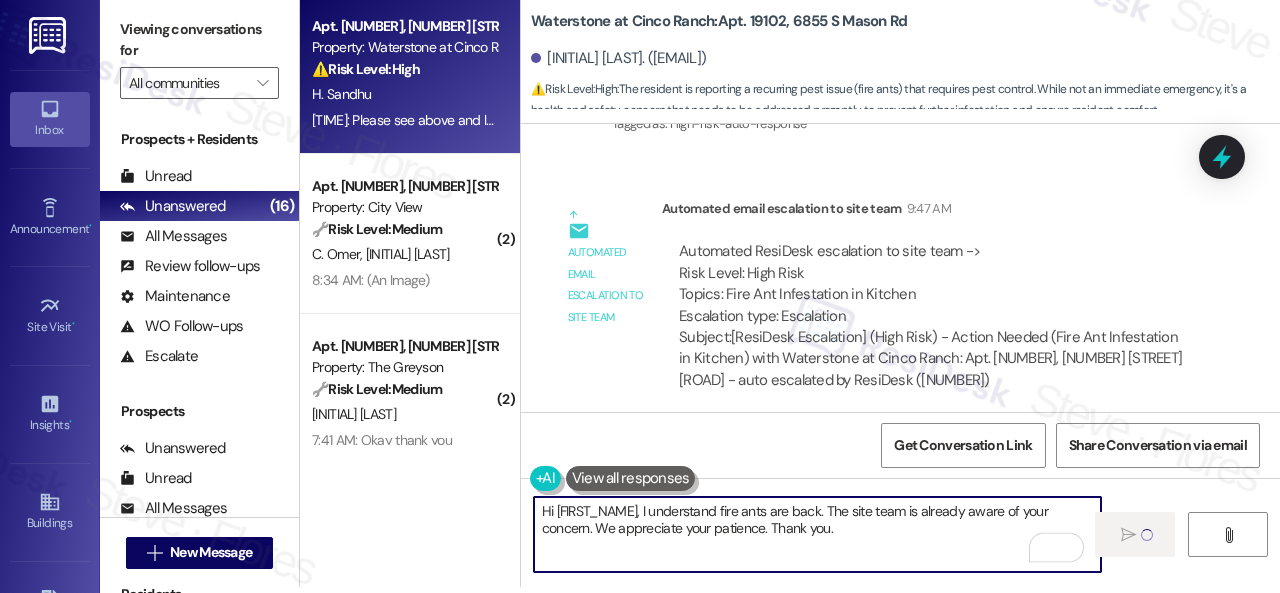 type 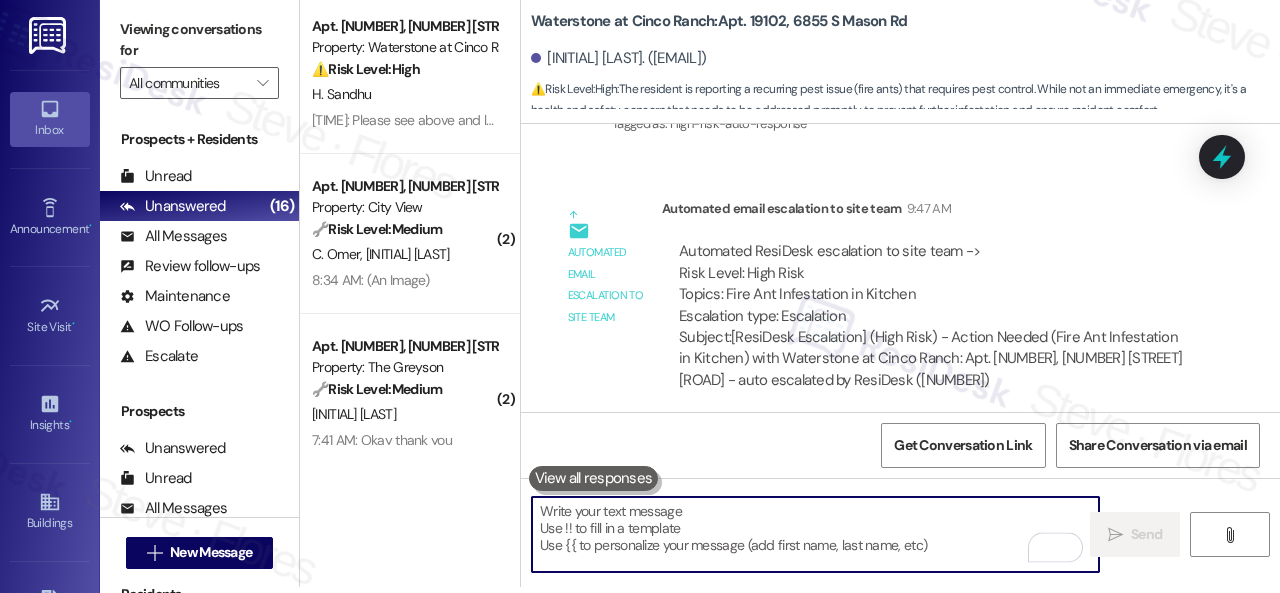 scroll, scrollTop: 0, scrollLeft: 0, axis: both 